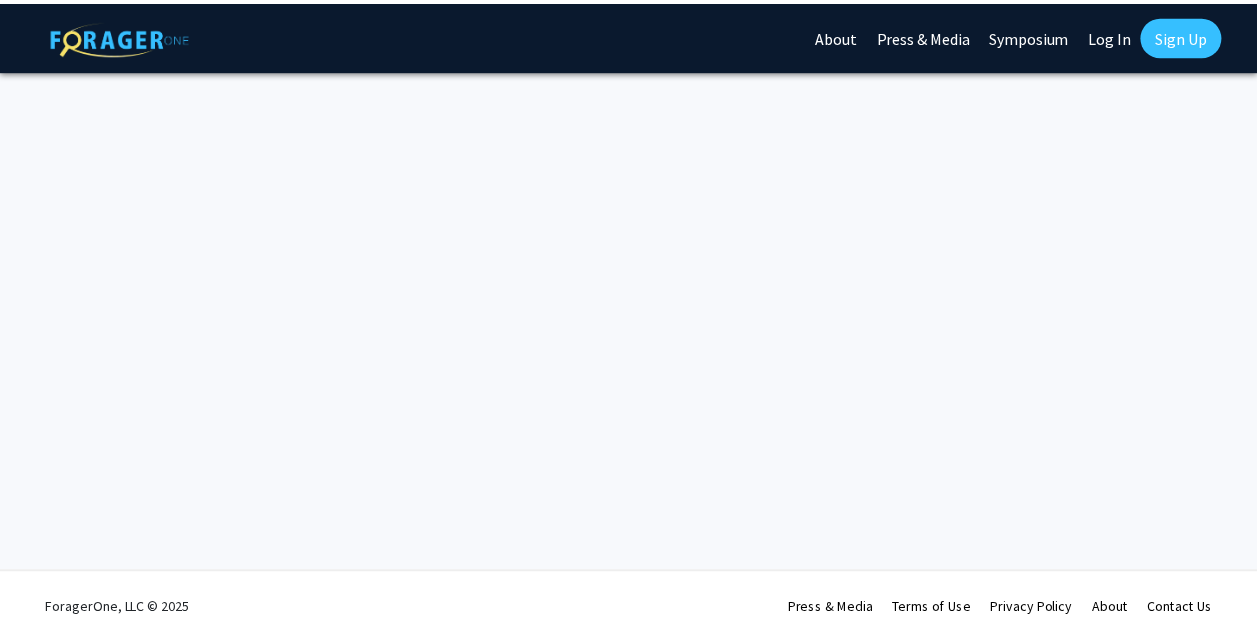 scroll, scrollTop: 0, scrollLeft: 0, axis: both 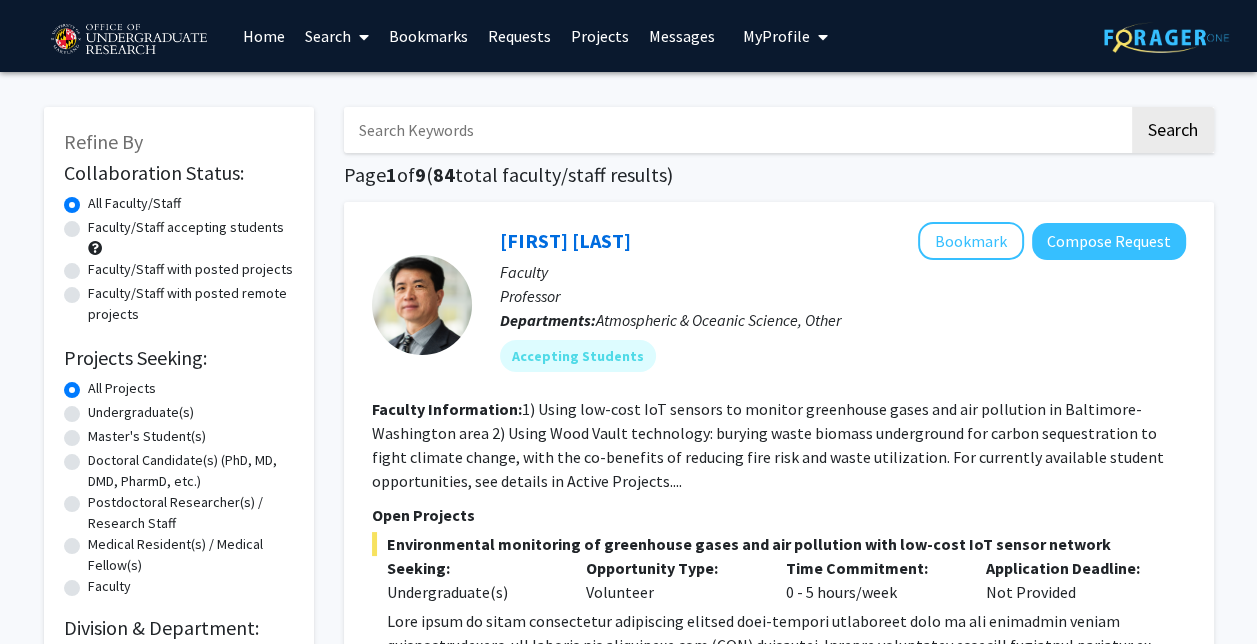 click on "Undergraduate(s)" 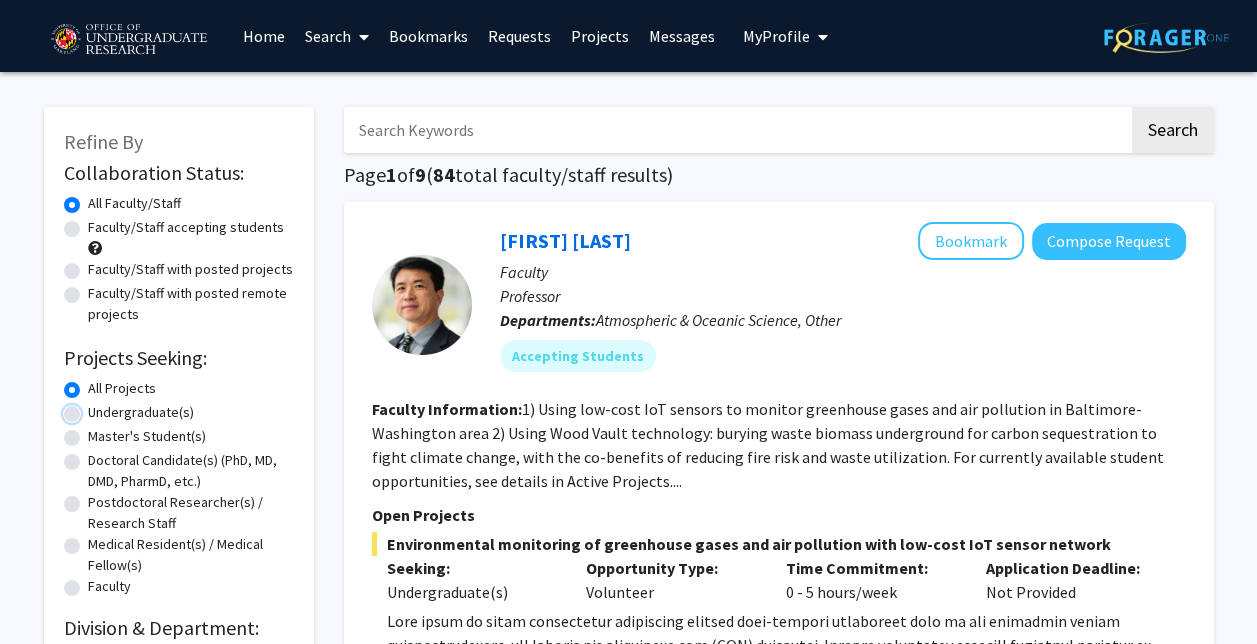 click on "Undergraduate(s)" at bounding box center (94, 408) 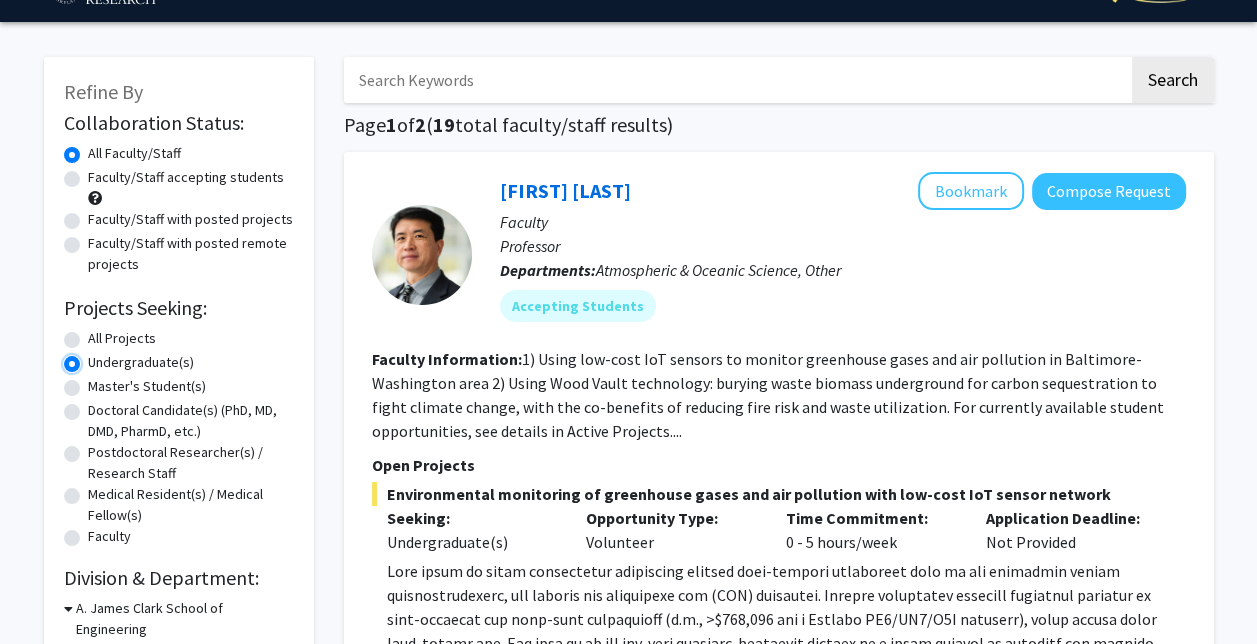 scroll, scrollTop: 56, scrollLeft: 0, axis: vertical 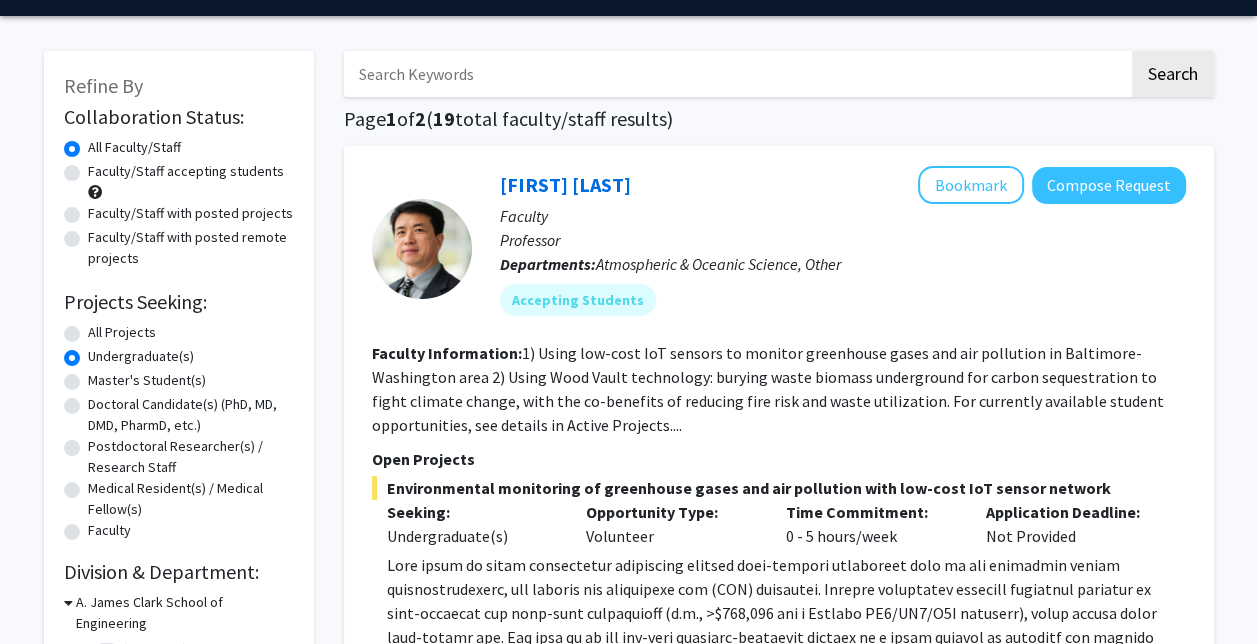 click on "Faculty/Staff accepting students" 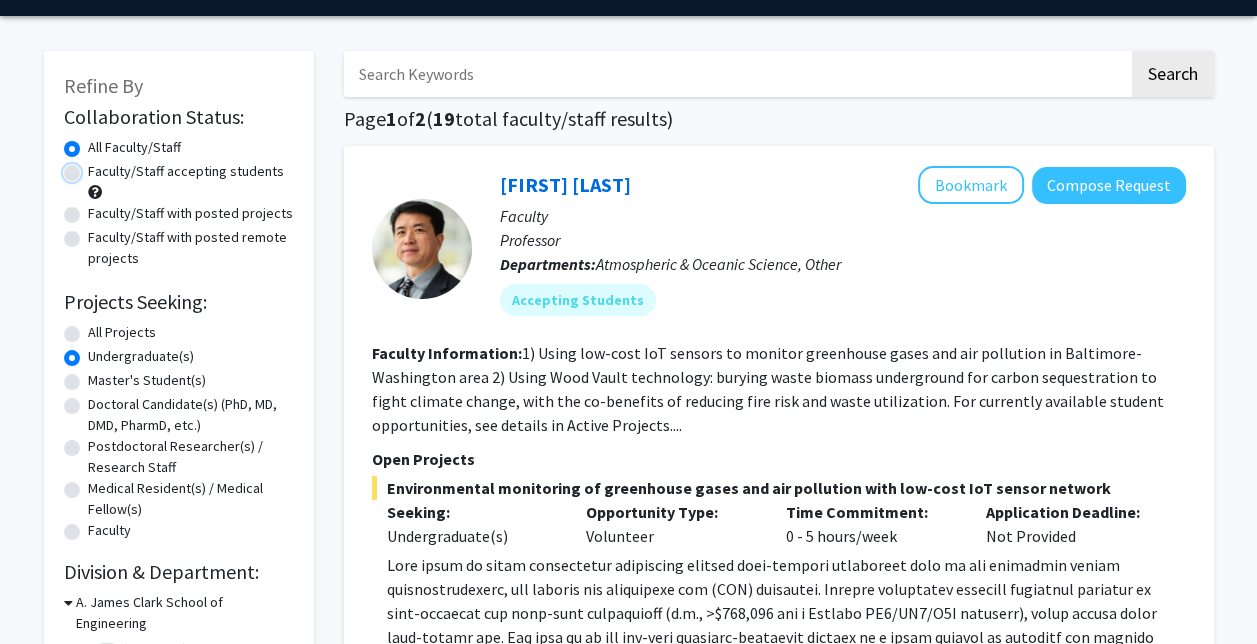 click on "Faculty/Staff accepting students" at bounding box center [94, 167] 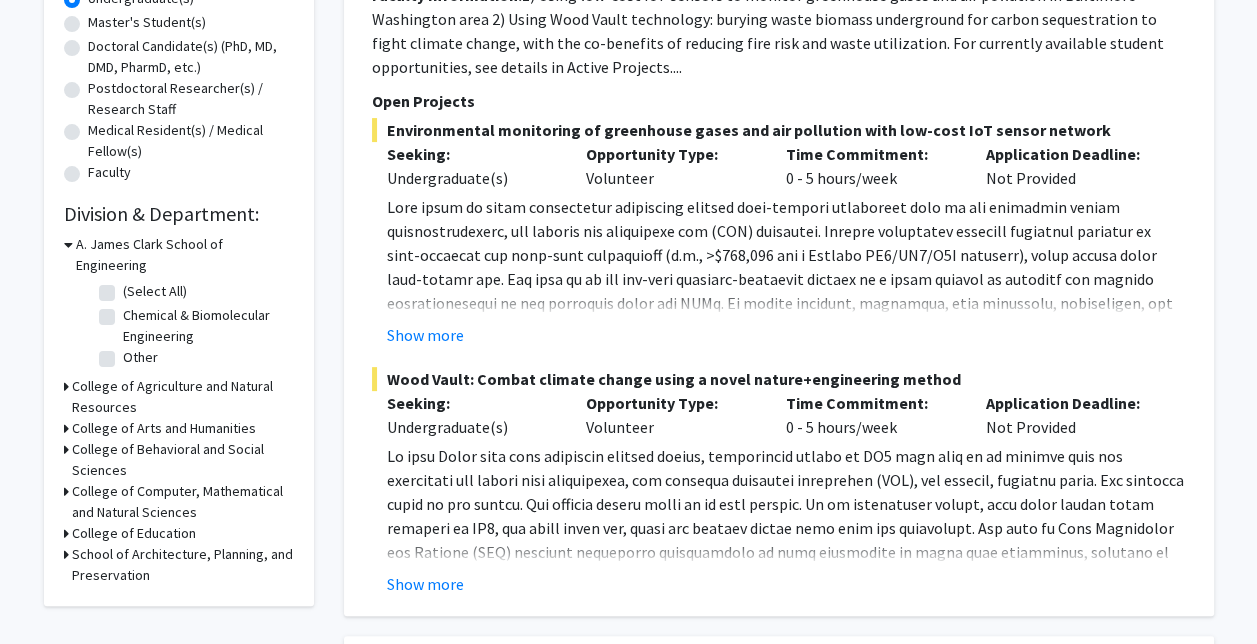 scroll, scrollTop: 431, scrollLeft: 0, axis: vertical 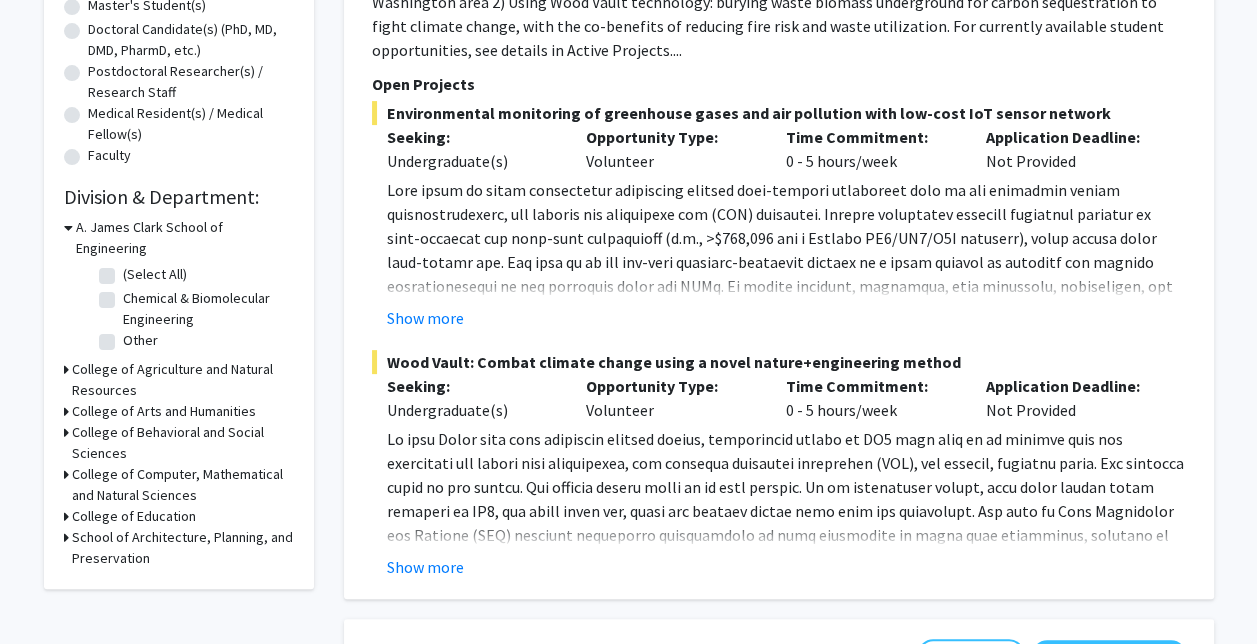 click 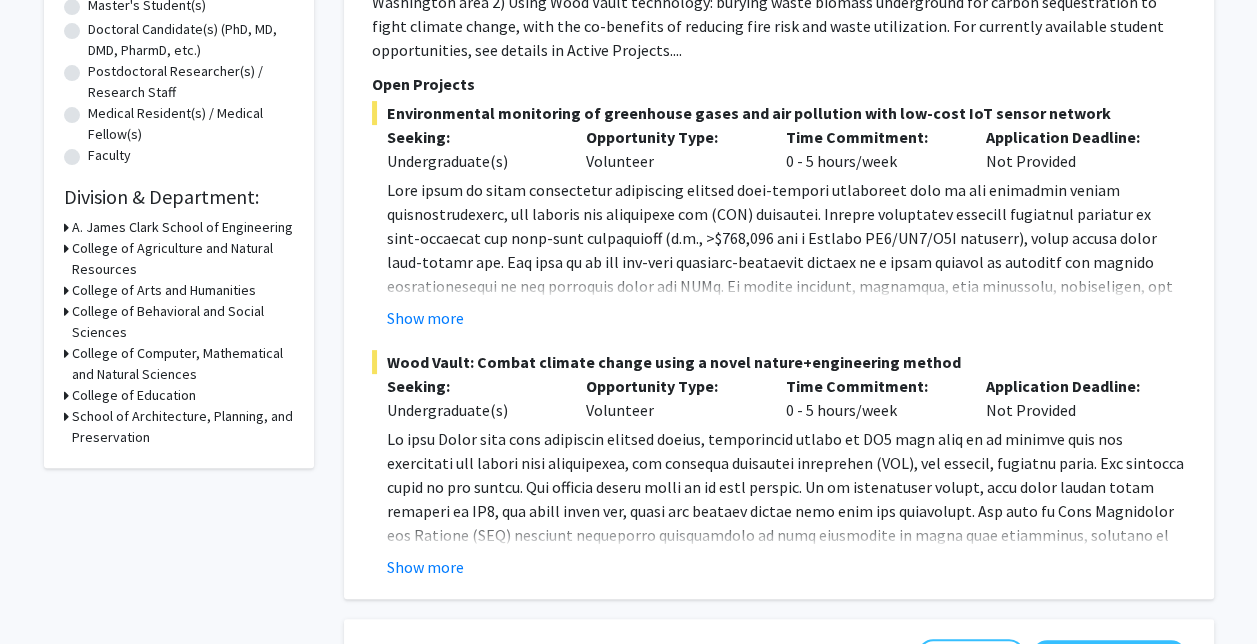 click on "Refine By Collaboration Status: Collaboration Status  All Faculty/Staff    Collaboration Status  Faculty/Staff accepting students    Collaboration Status  Faculty/Staff with posted projects    Collaboration Status  Faculty/Staff with posted remote projects    Projects Seeking: Projects Seeking Level  All Projects    Projects Seeking Level  Undergraduate(s)    Projects Seeking Level  Master's Student(s)    Projects Seeking Level  Doctoral Candidate(s) (PhD, MD, DMD, PharmD, etc.)    Projects Seeking Level  Postdoctoral Researcher(s) / Research Staff    Projects Seeking Level  Medical Resident(s) / Medical Fellow(s)    Projects Seeking Level  Faculty    Division & Department:      A. James Clark School of Engineering       College of Agriculture and Natural Resources       College of Arts and Humanities       College of Behavioral and Social Sciences       College of Computer, Mathematical and Natural Sciences       College of Education       School of Architecture, Planning, and Preservation" 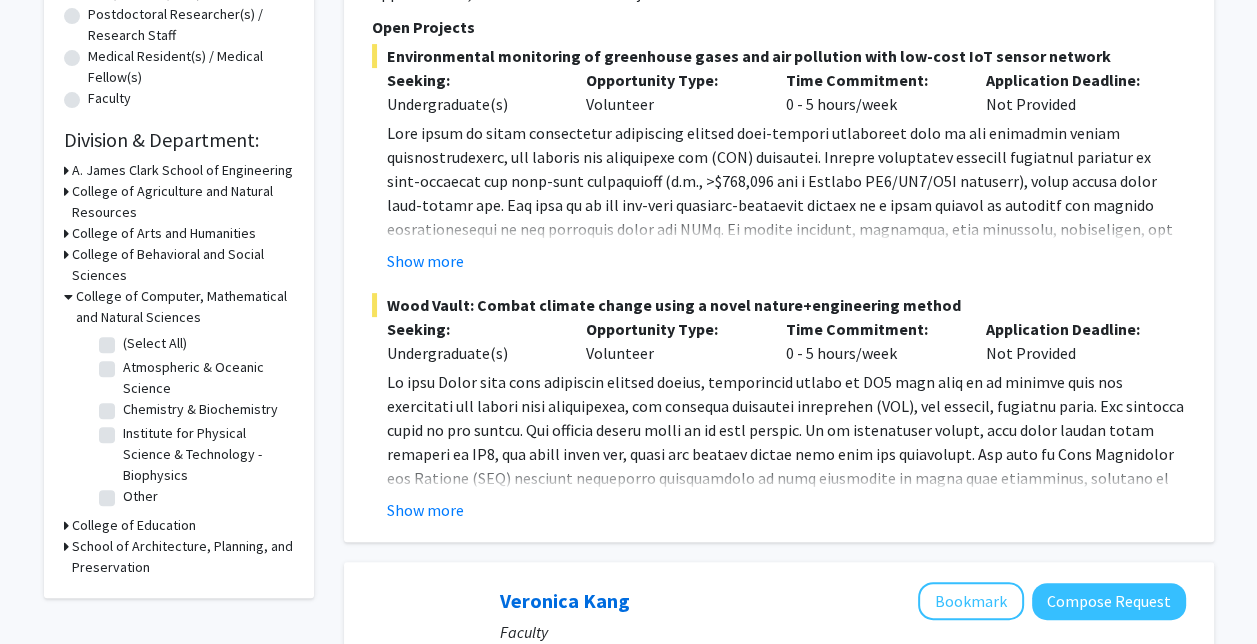 scroll, scrollTop: 489, scrollLeft: 0, axis: vertical 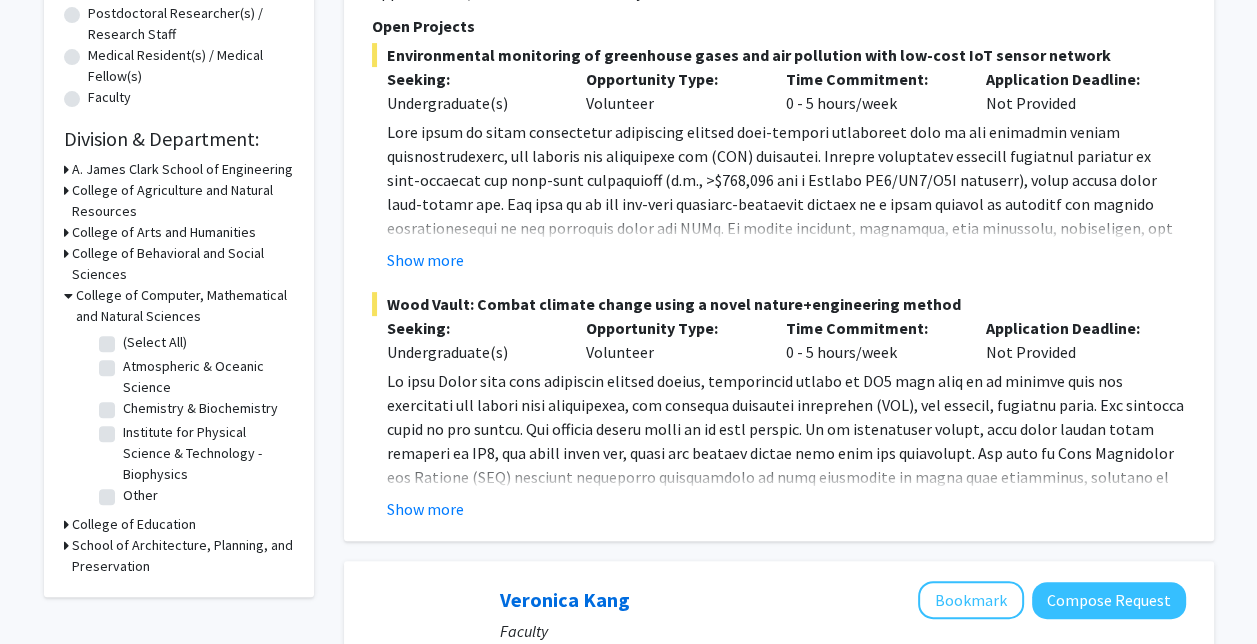 click 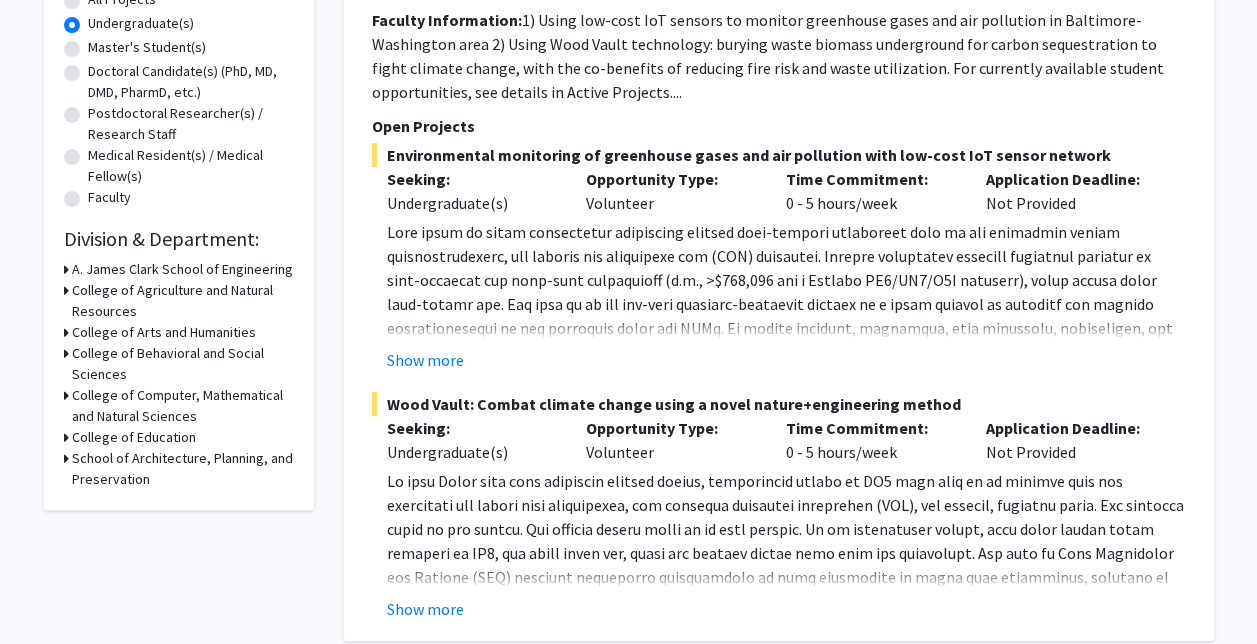 scroll, scrollTop: 394, scrollLeft: 0, axis: vertical 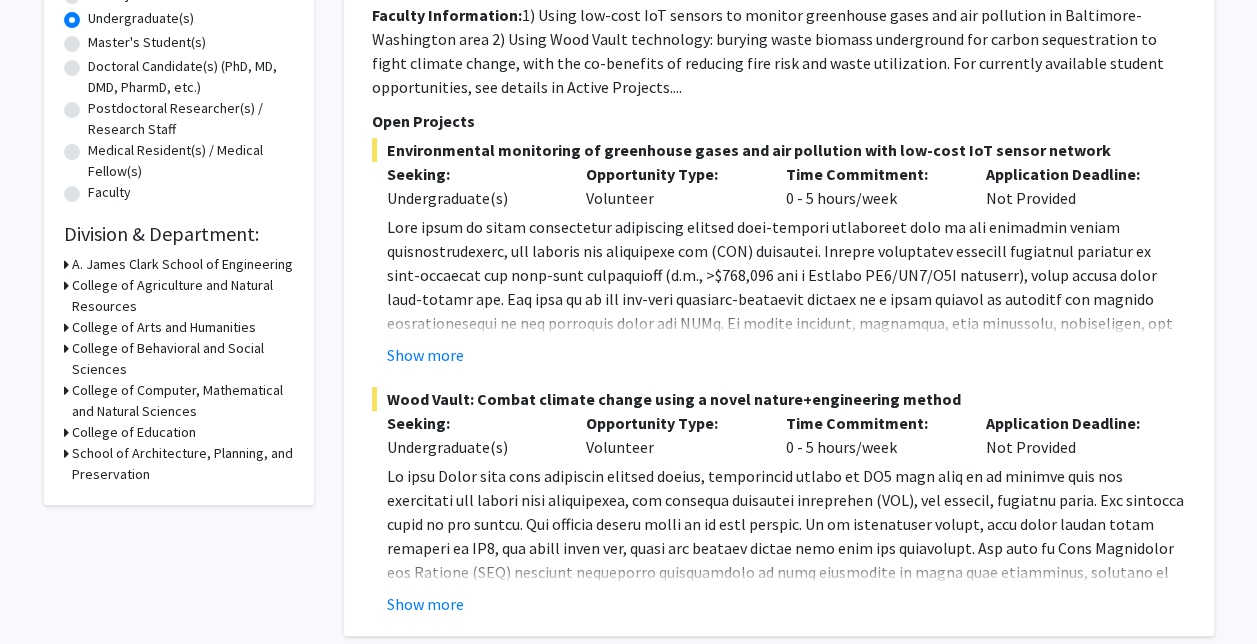 click on "College of Computer, Mathematical and Natural Sciences" at bounding box center (183, 401) 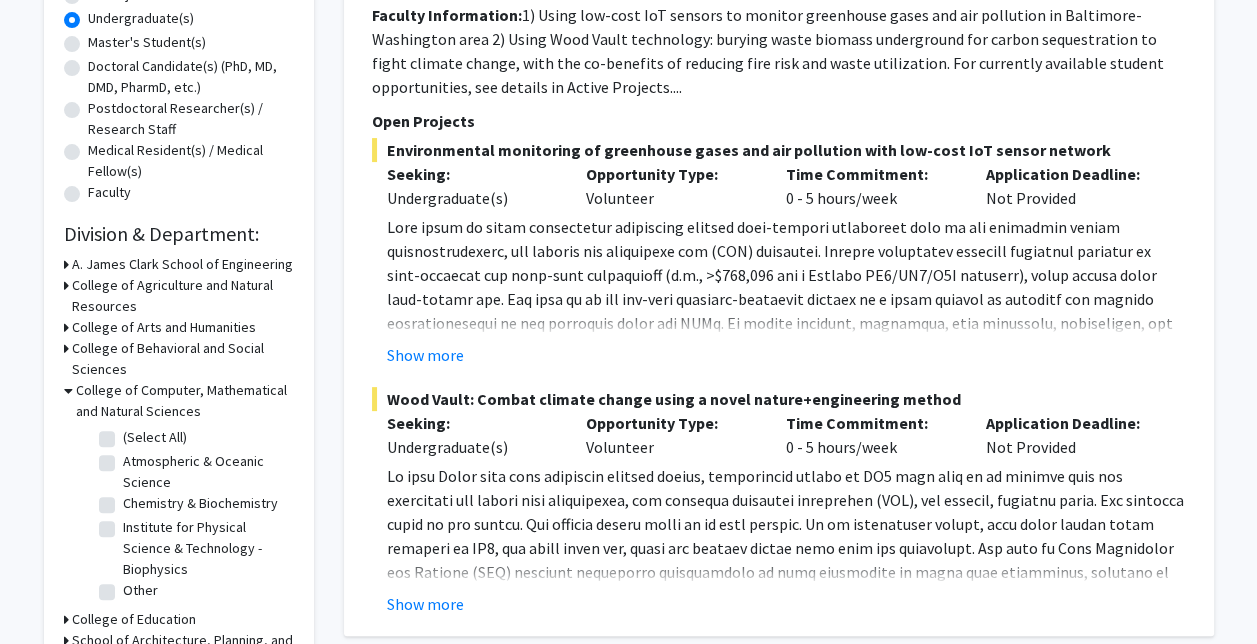 click on "(Select All)" 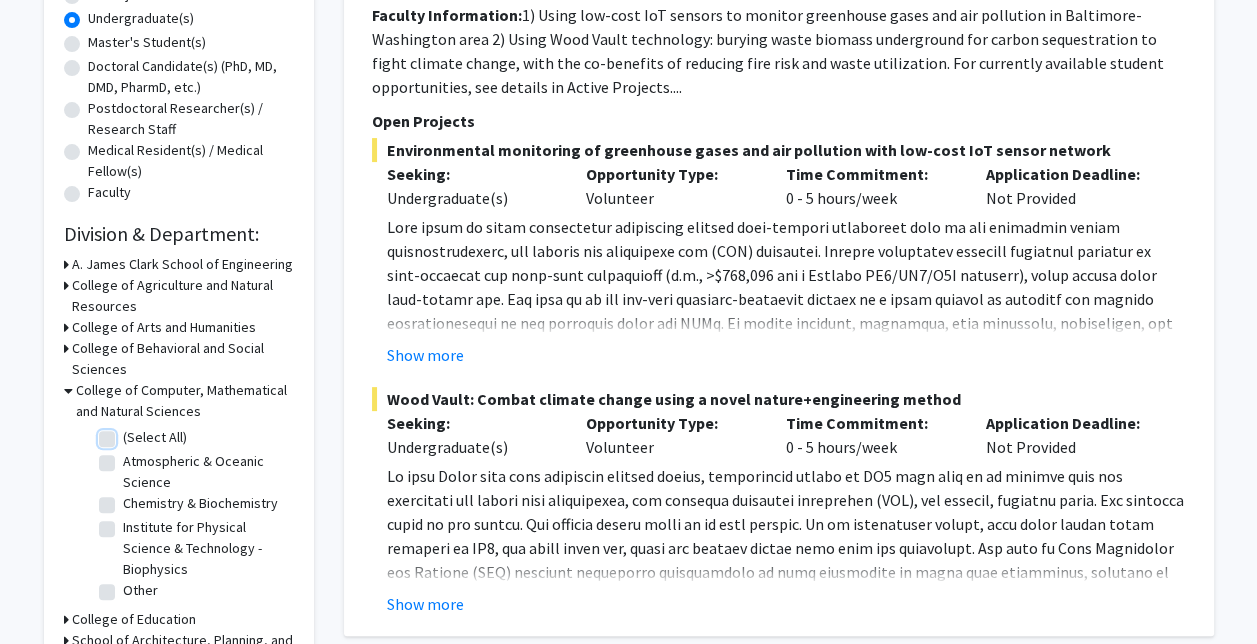 click on "(Select All)" at bounding box center (129, 433) 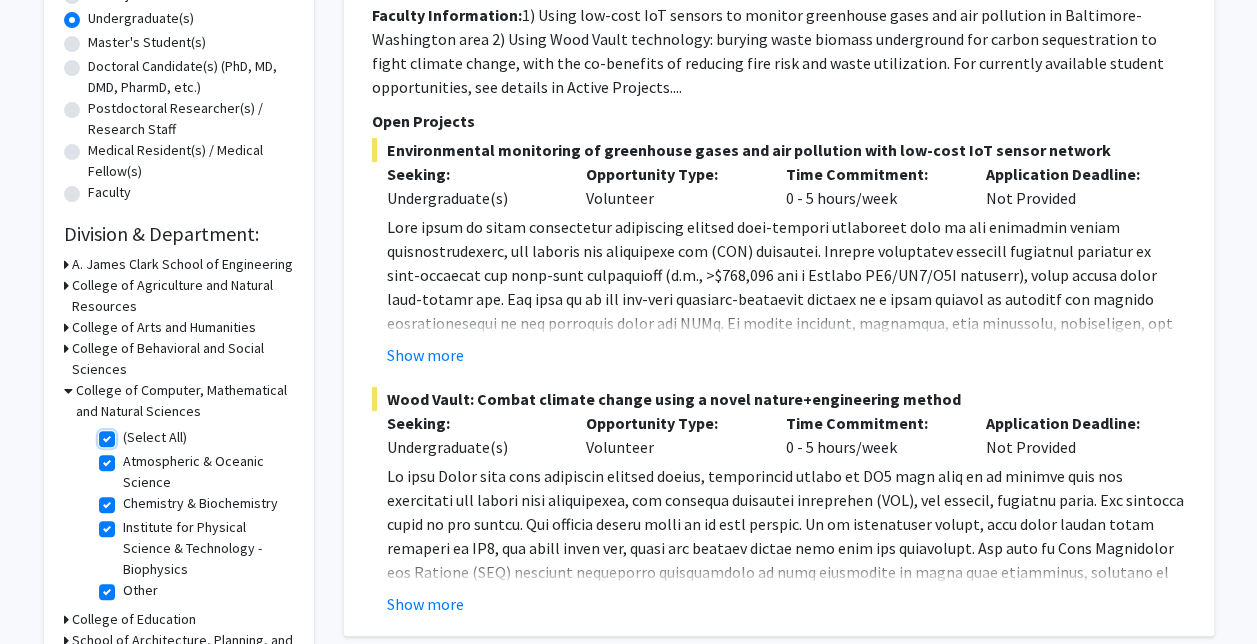 checkbox on "true" 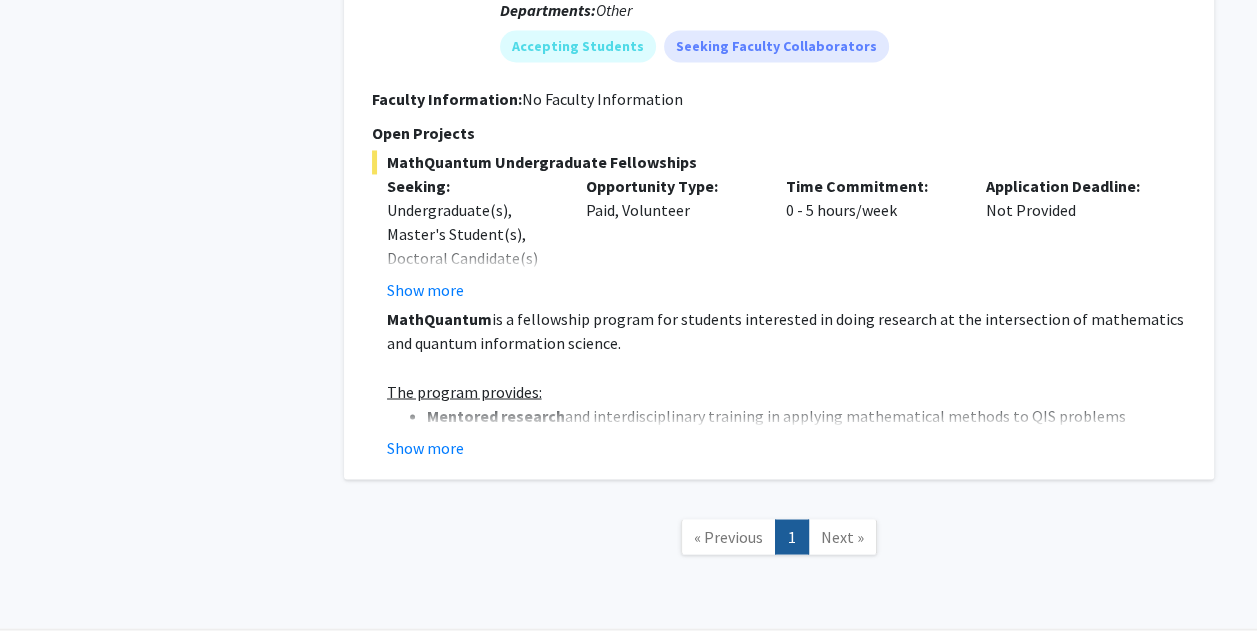 scroll, scrollTop: 2781, scrollLeft: 0, axis: vertical 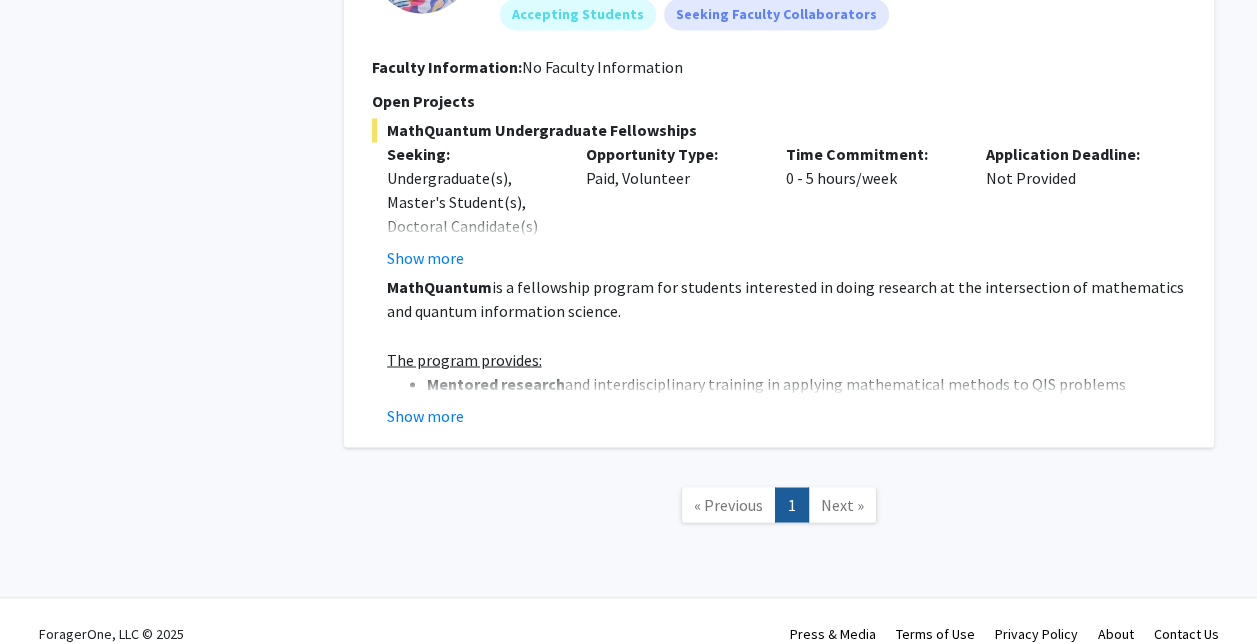 click on "Next »" 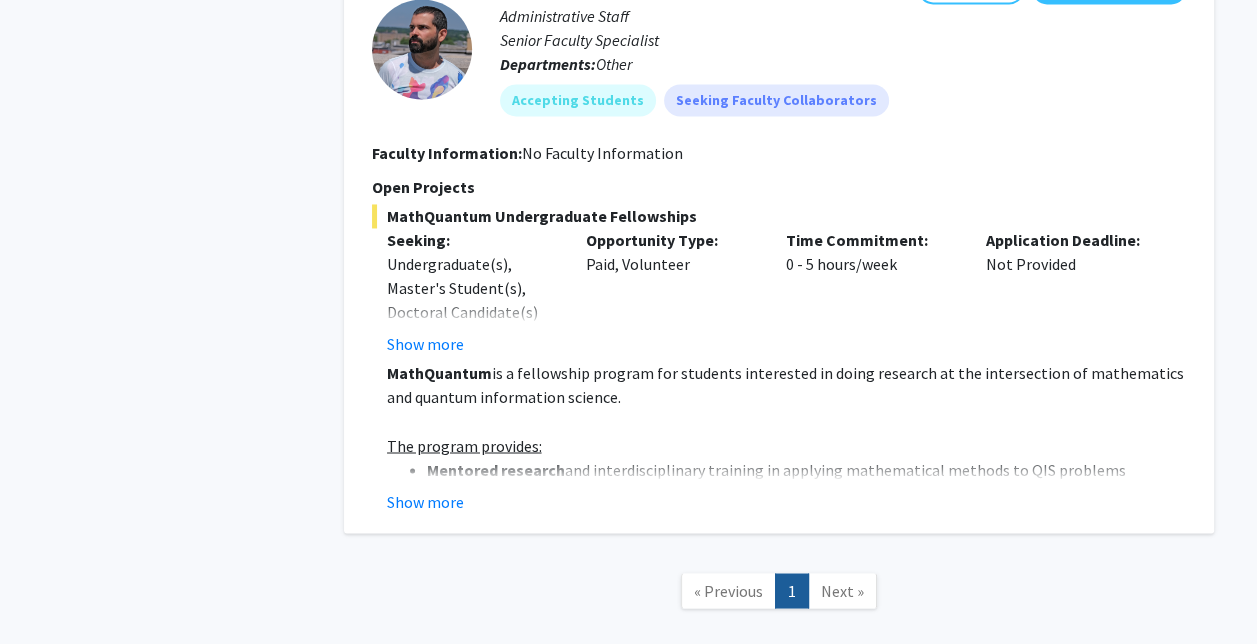 scroll, scrollTop: 2694, scrollLeft: 0, axis: vertical 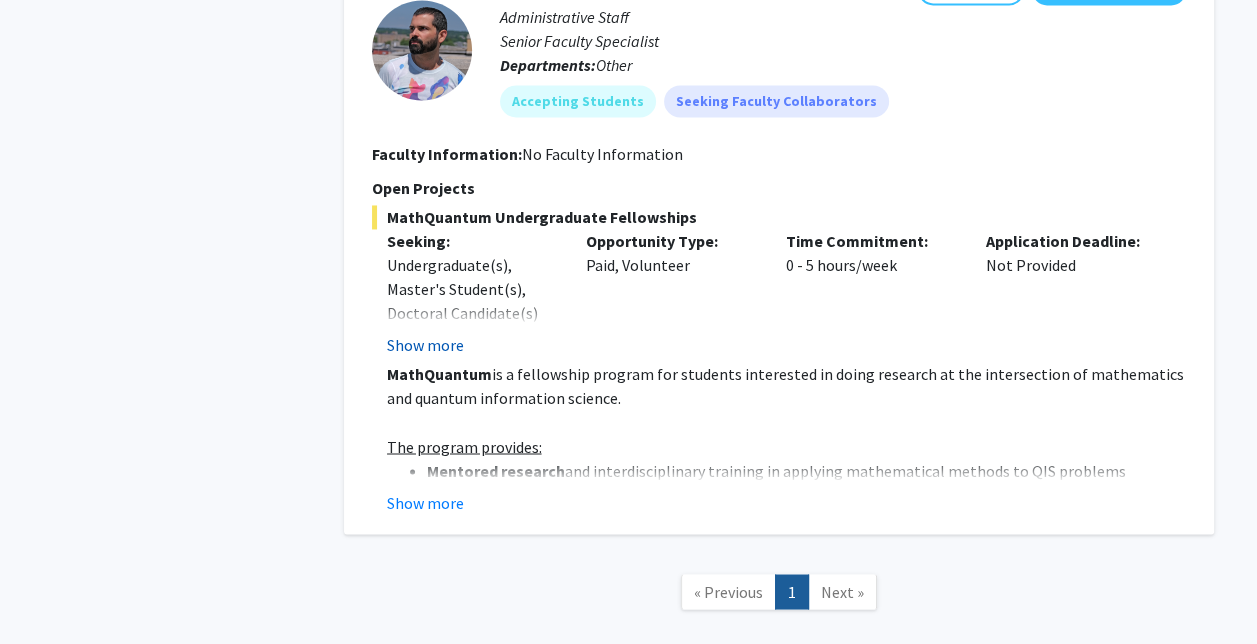 click on "Show more" 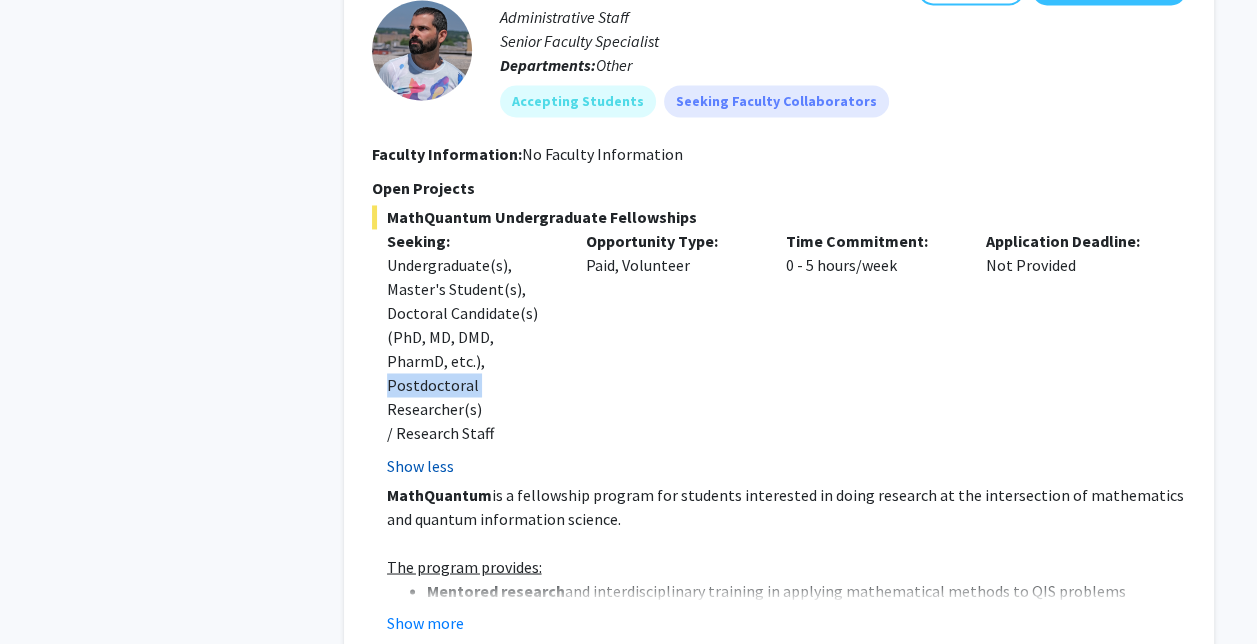 click on "Undergraduate(s), Master's Student(s), Doctoral Candidate(s) (PhD, MD, DMD, PharmD, etc.), Postdoctoral Researcher(s) / Research Staff" 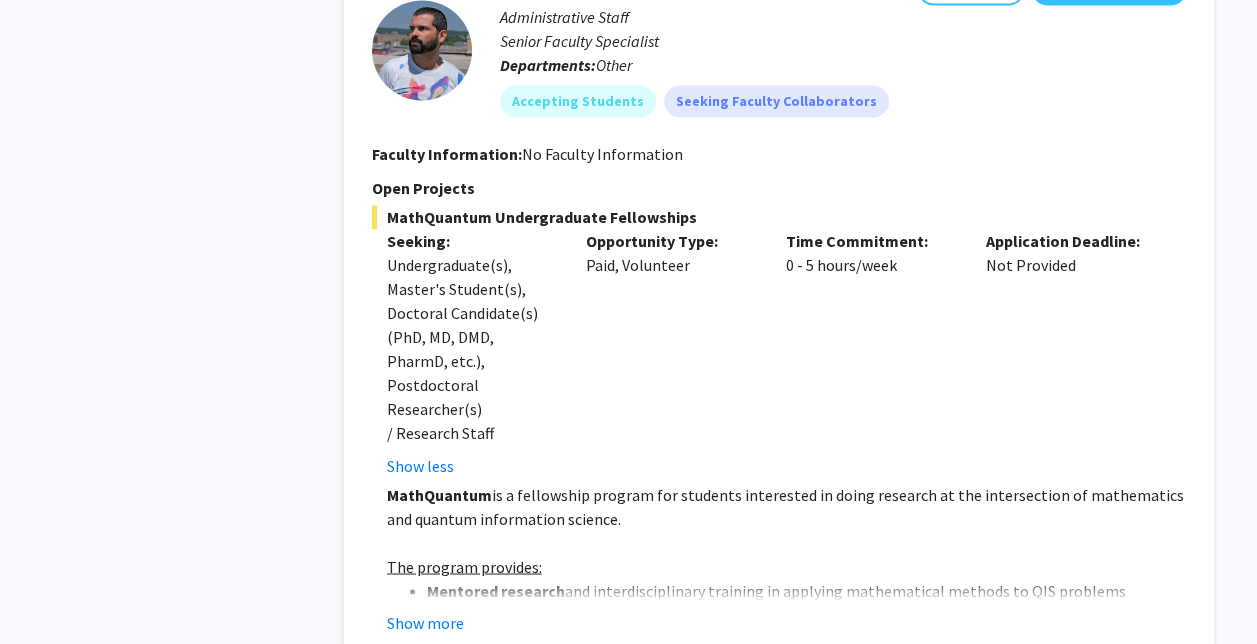 drag, startPoint x: 438, startPoint y: 324, endPoint x: 625, endPoint y: 342, distance: 187.86432 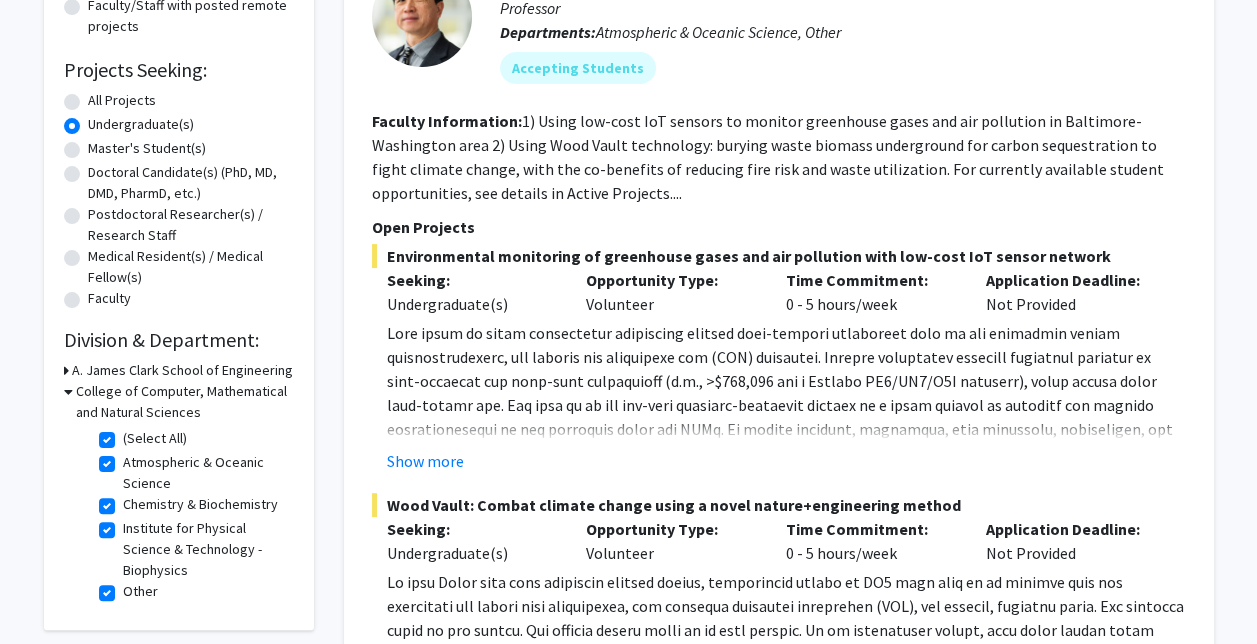 scroll, scrollTop: 294, scrollLeft: 0, axis: vertical 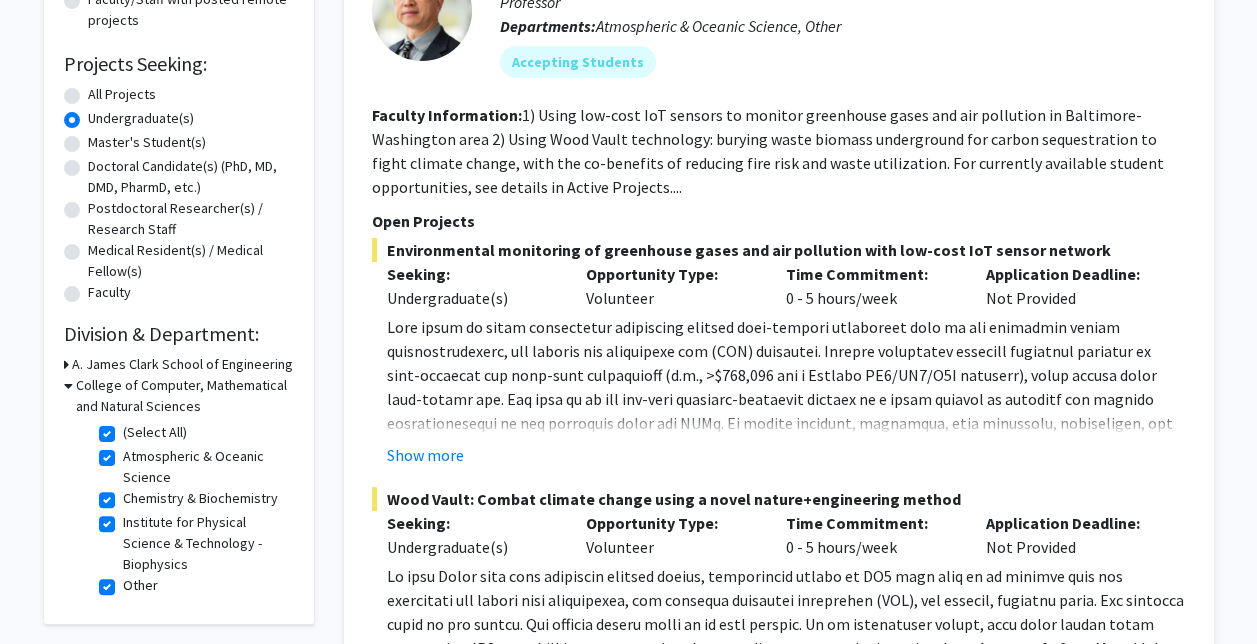 click on "College of Computer, Mathematical and Natural Sciences" at bounding box center (185, 396) 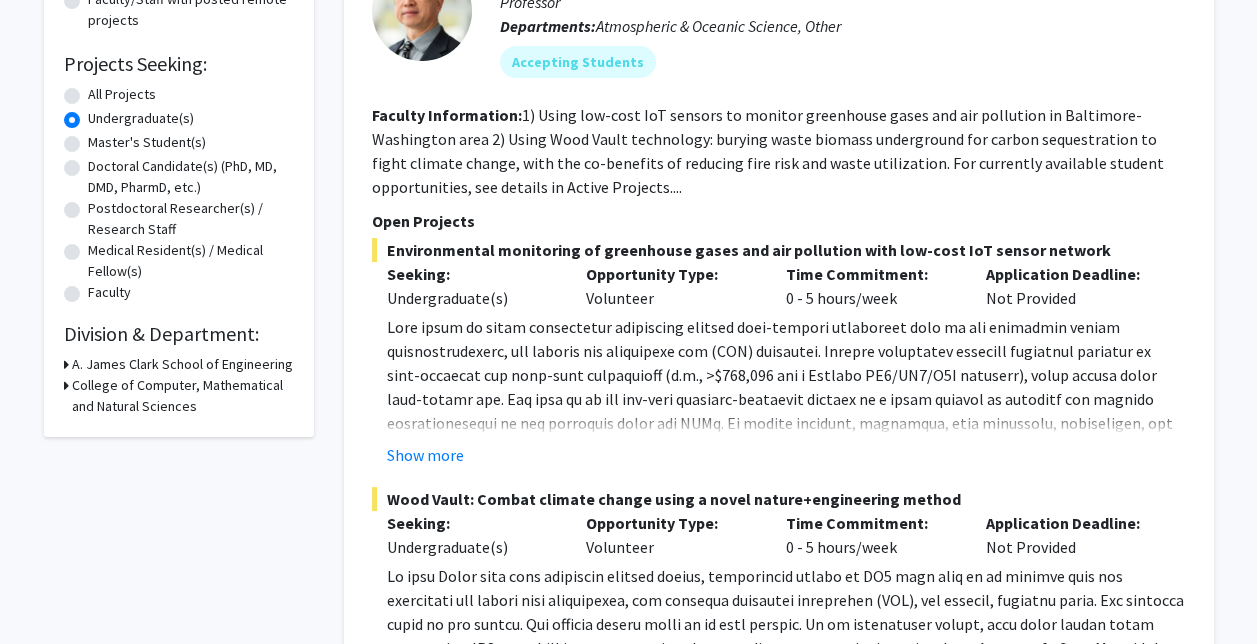 click on "College of Computer, Mathematical and Natural Sciences" at bounding box center (183, 396) 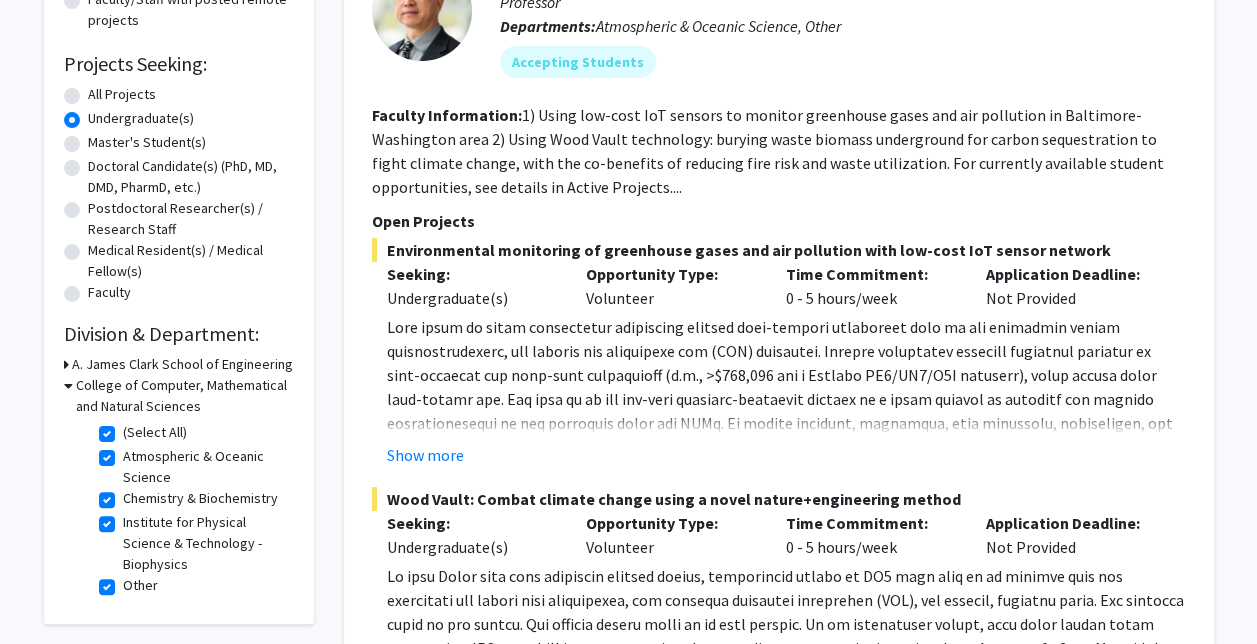 click on "College of Computer, Mathematical and Natural Sciences" at bounding box center (185, 396) 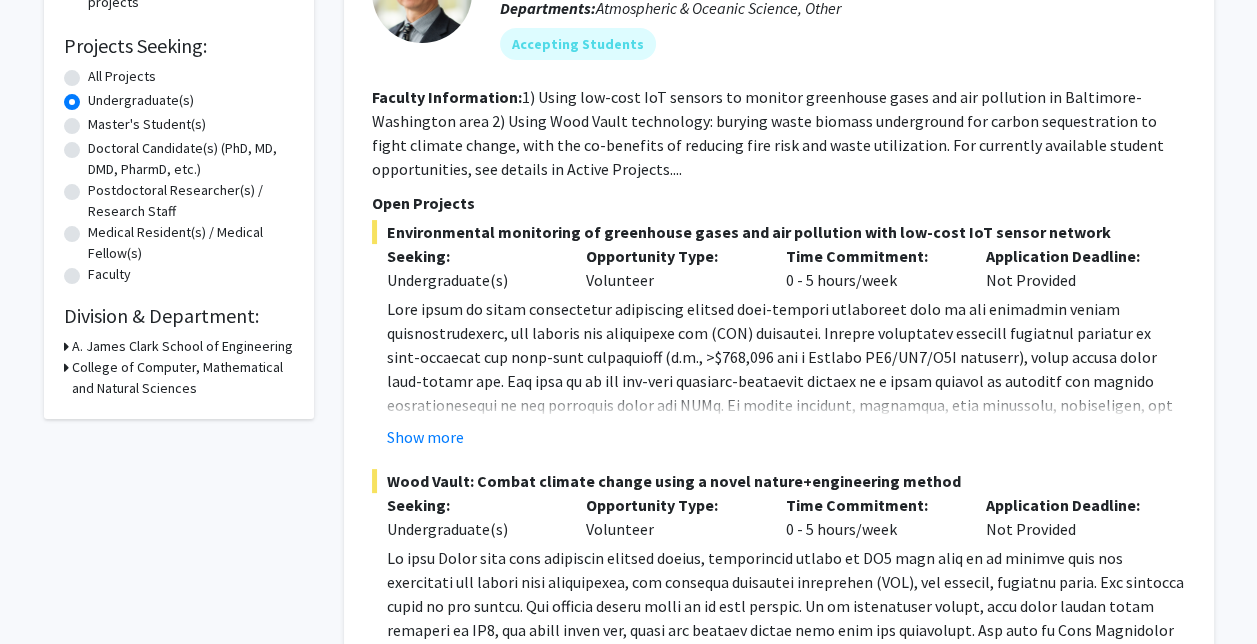 scroll, scrollTop: 311, scrollLeft: 0, axis: vertical 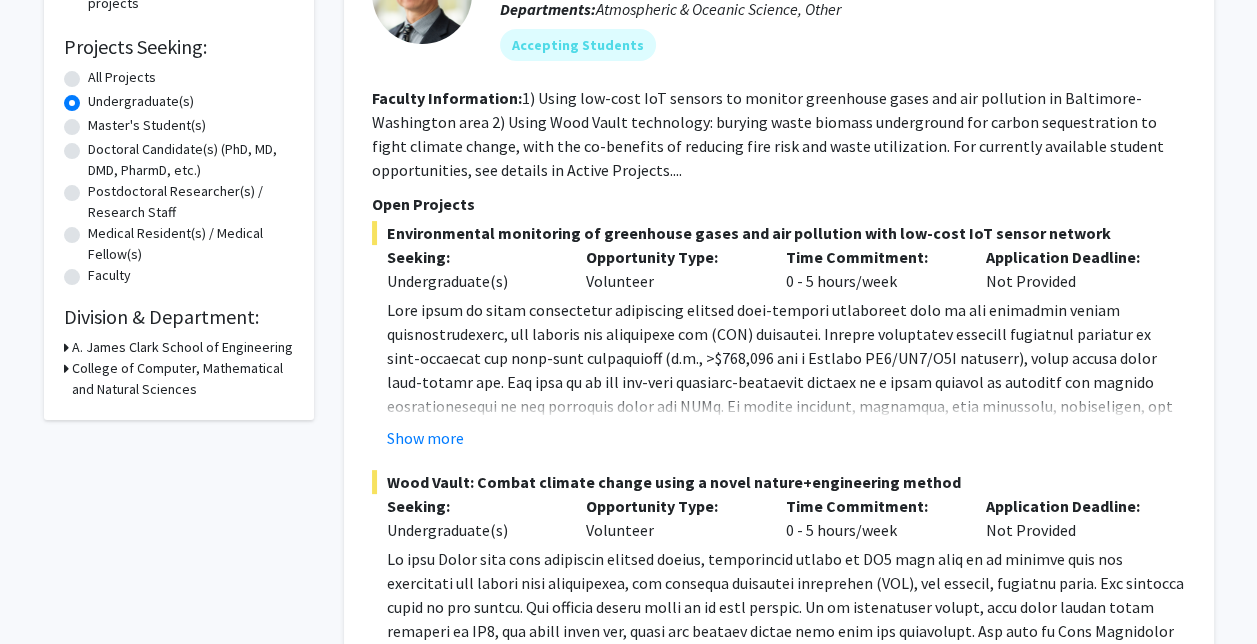 click on "College of Computer, Mathematical and Natural Sciences" at bounding box center [183, 379] 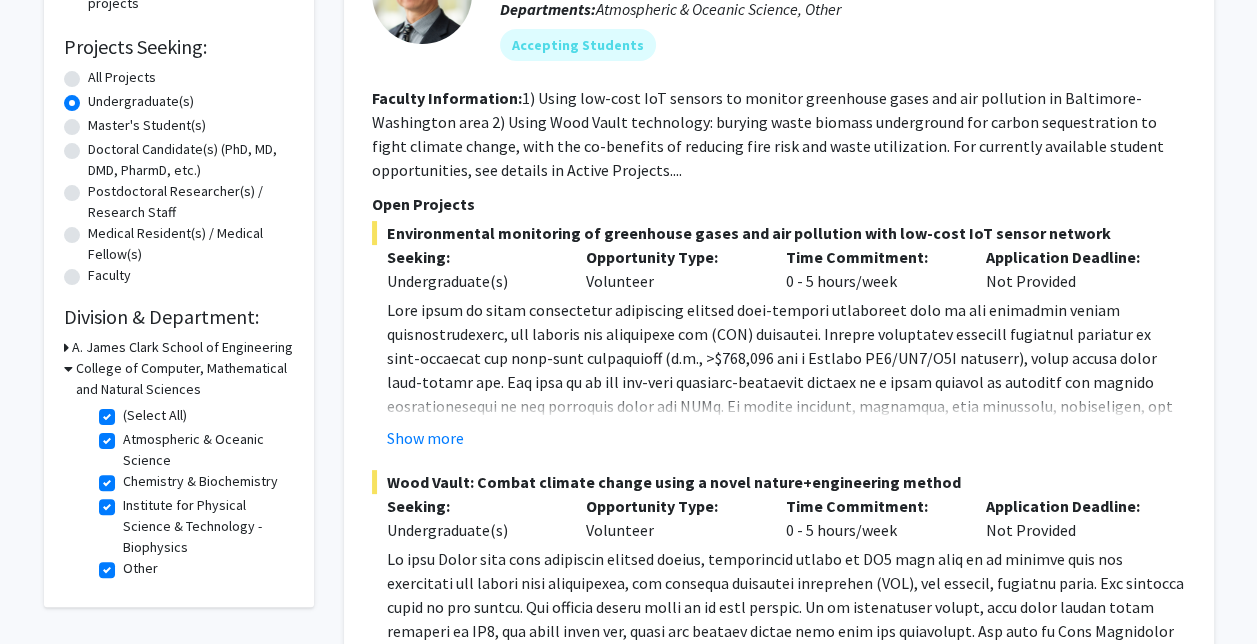 click on "(Select All)" 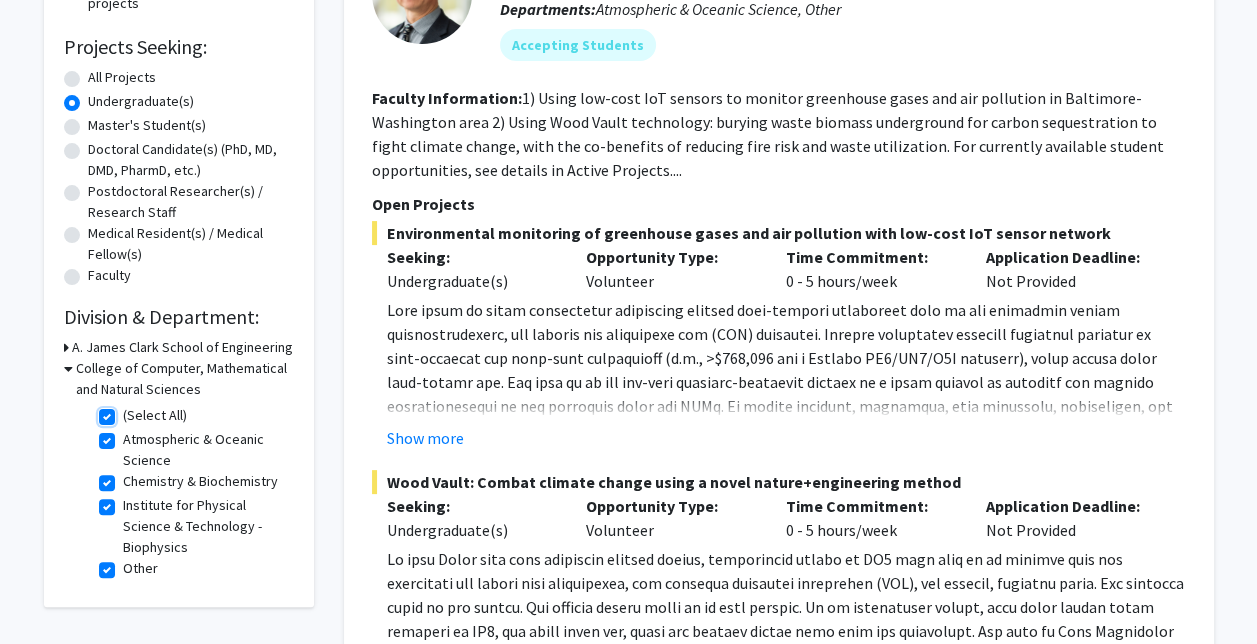 click on "(Select All)" at bounding box center (129, 411) 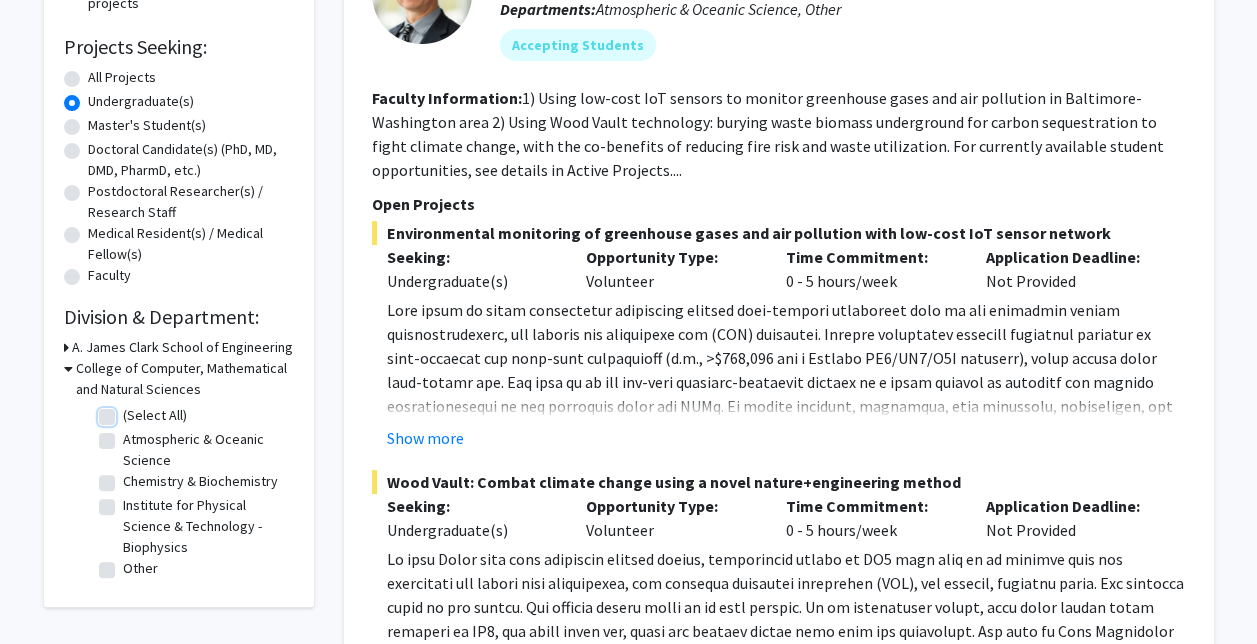 checkbox on "false" 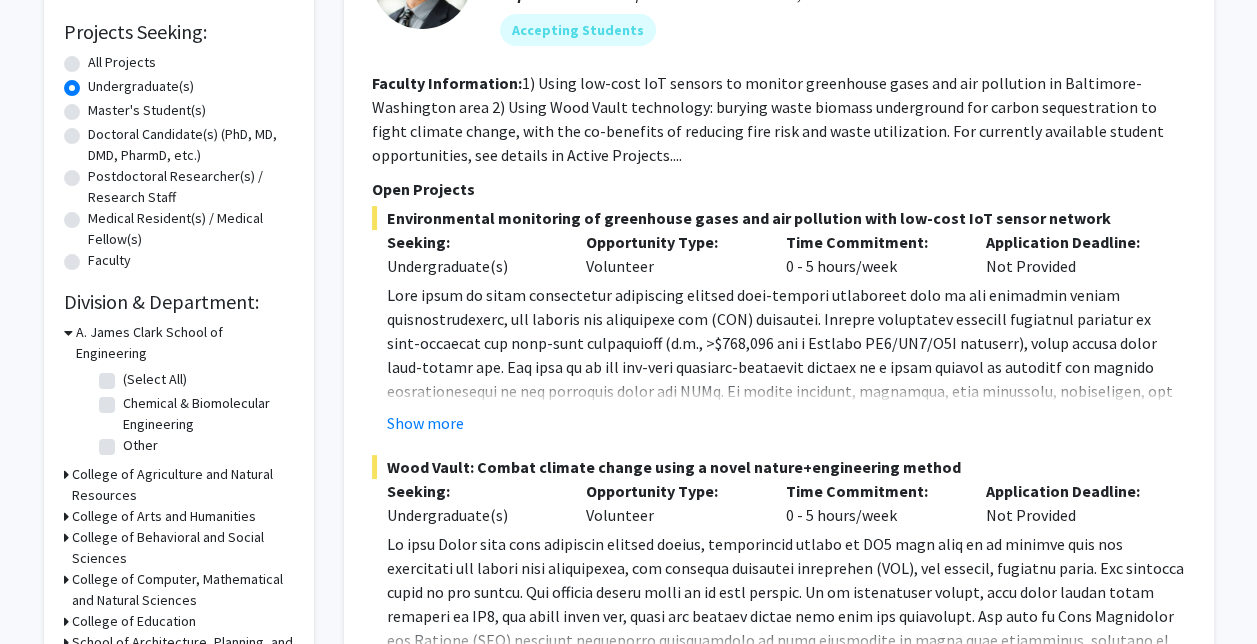scroll, scrollTop: 329, scrollLeft: 0, axis: vertical 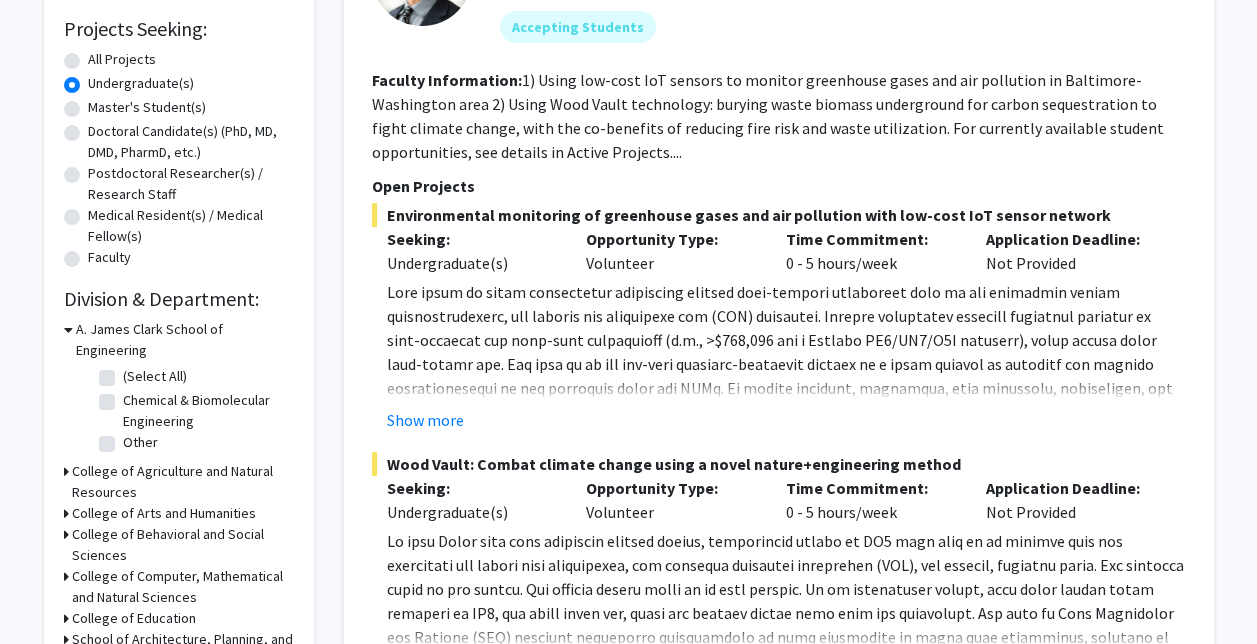 click on "Division & Department:" 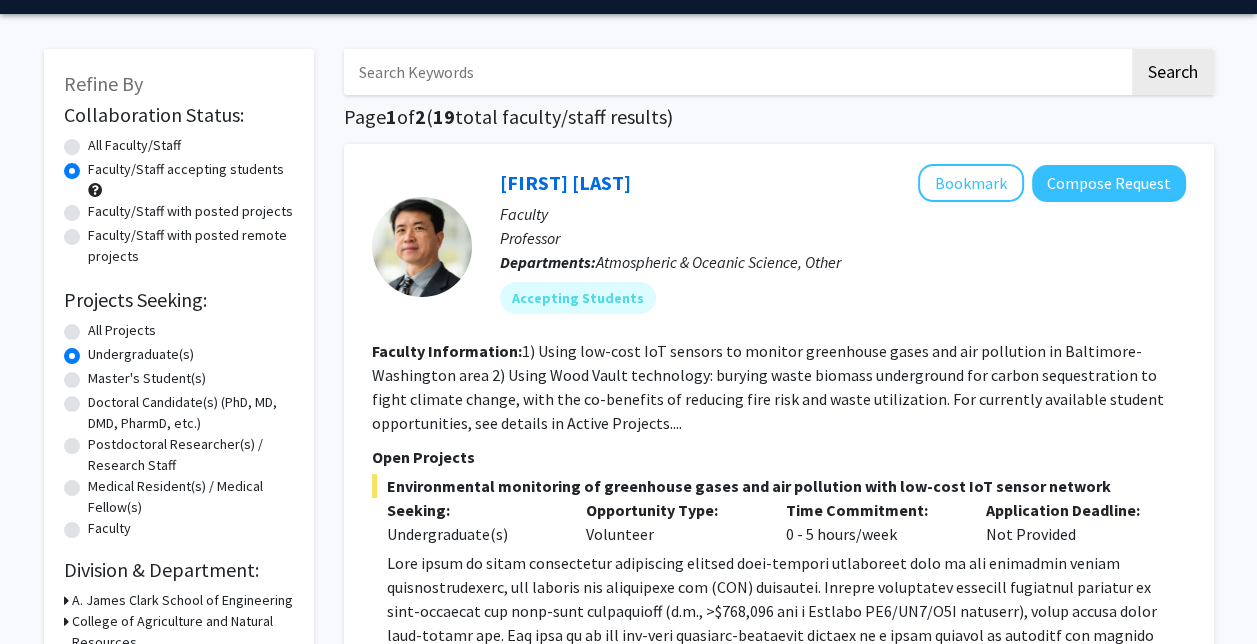scroll, scrollTop: 44, scrollLeft: 0, axis: vertical 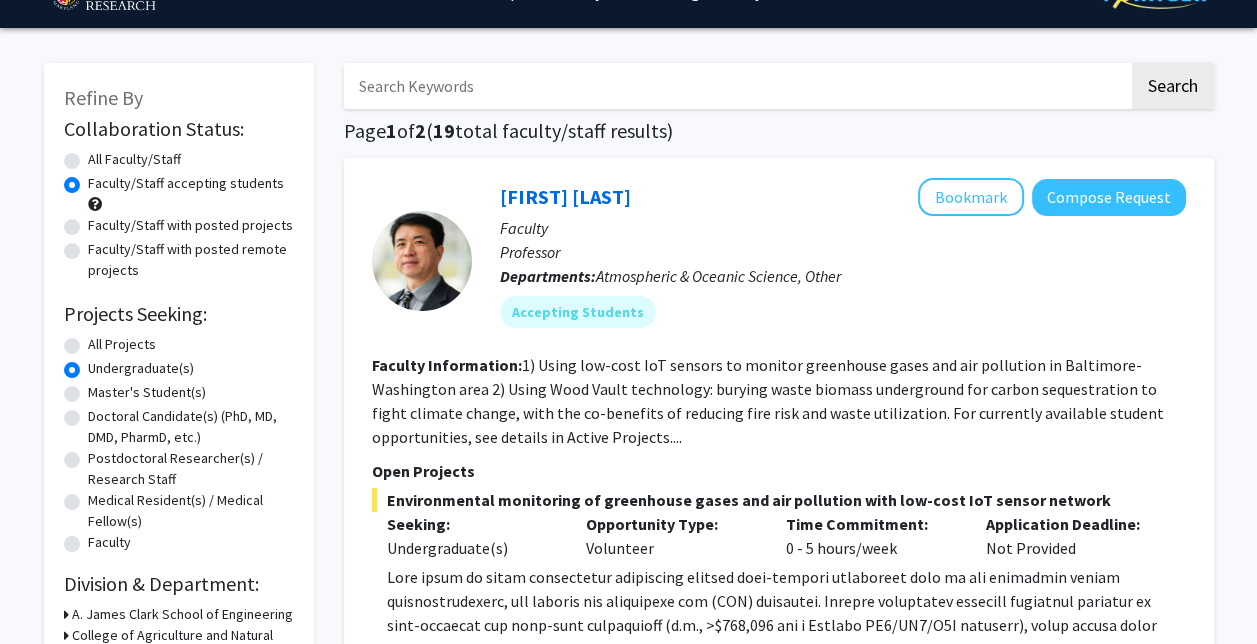 click on "All Faculty/Staff" 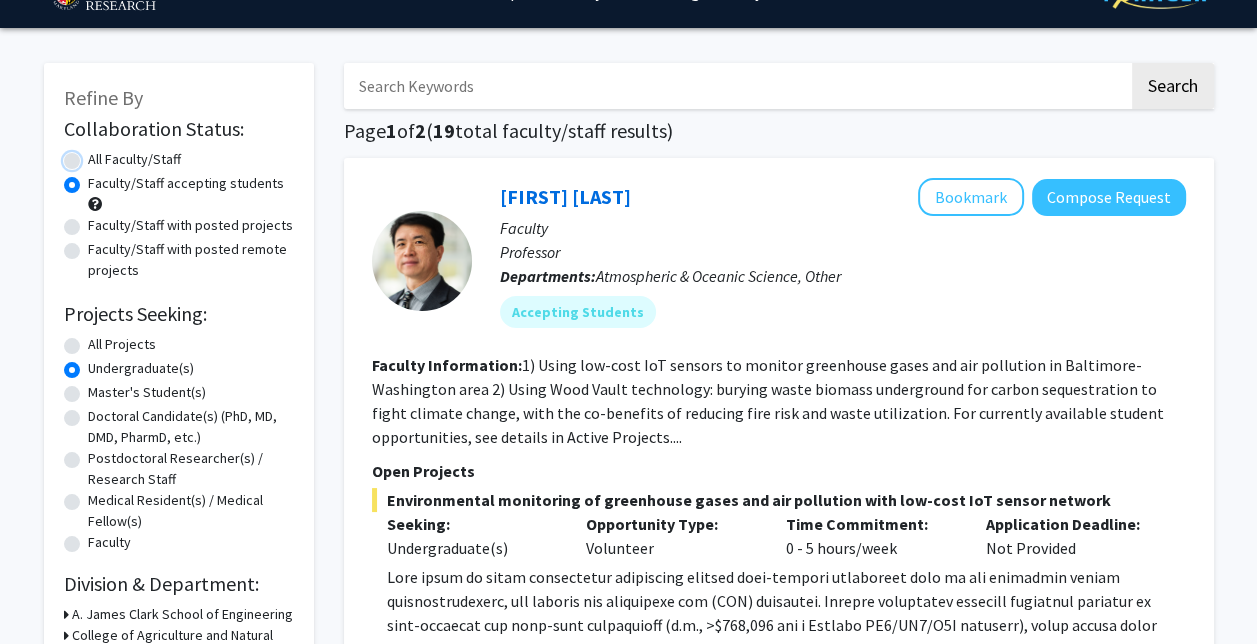click on "All Faculty/Staff" at bounding box center [94, 155] 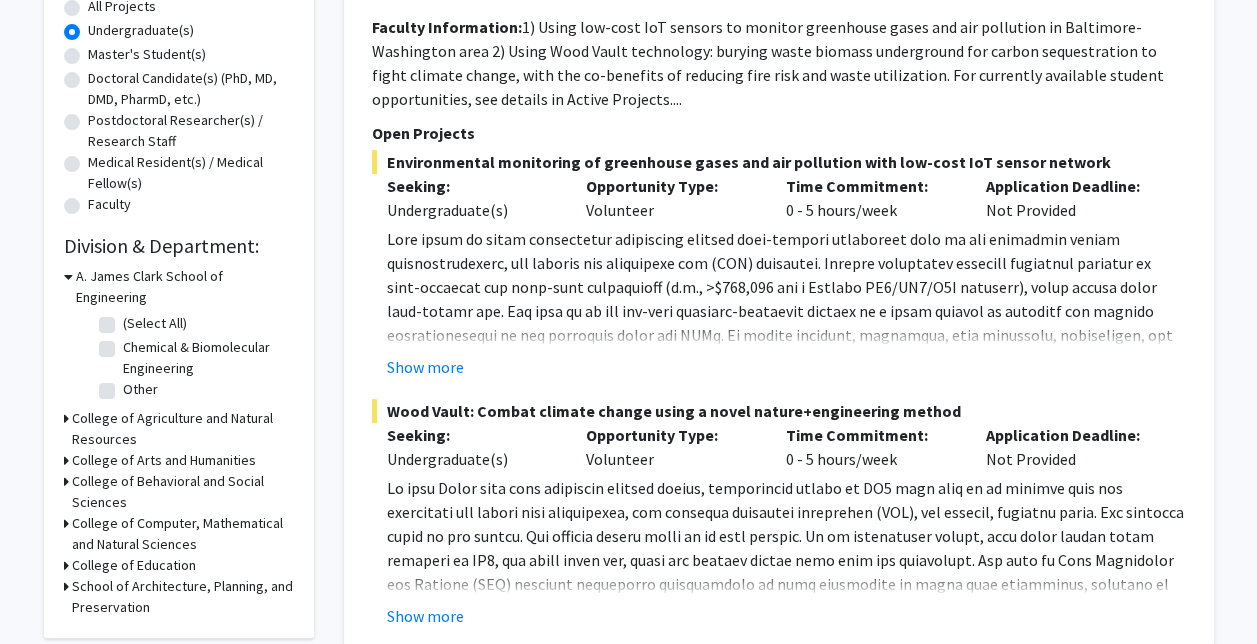 scroll, scrollTop: 393, scrollLeft: 0, axis: vertical 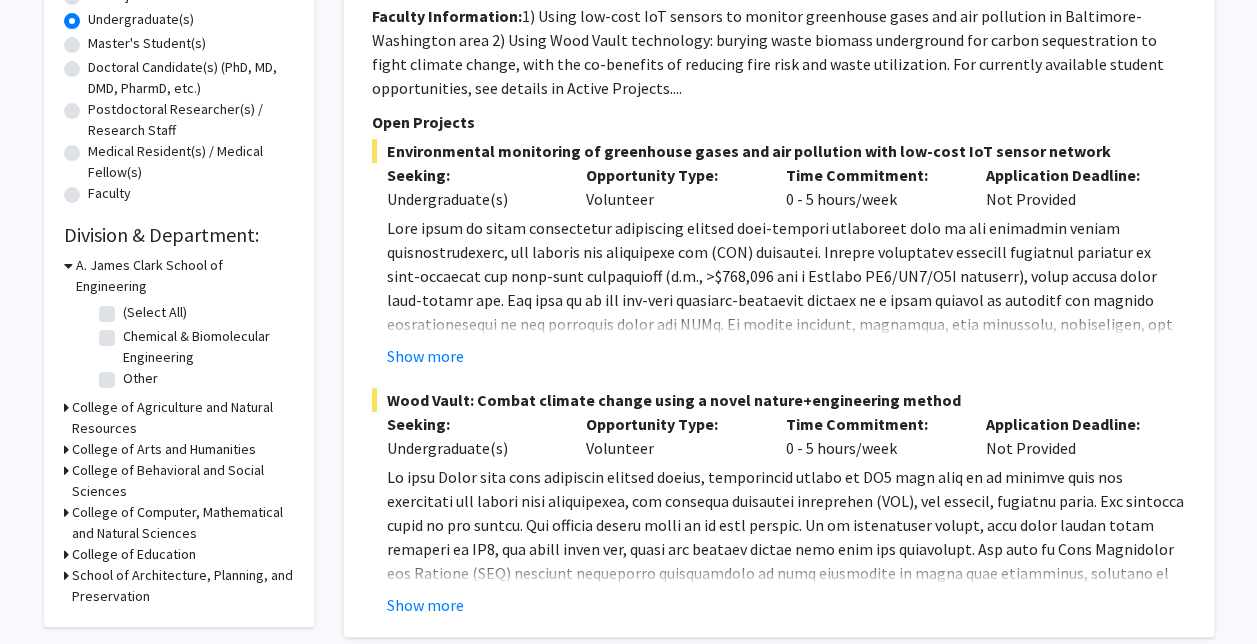 click on "College of Computer, Mathematical and Natural Sciences" at bounding box center [183, 523] 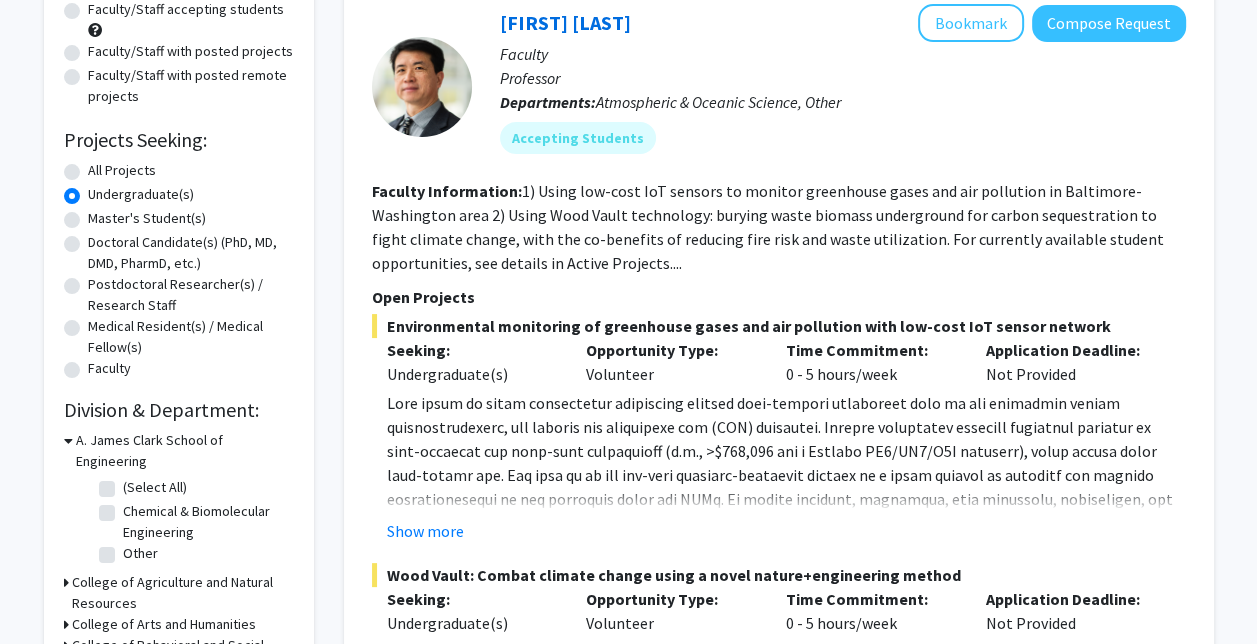 scroll, scrollTop: 216, scrollLeft: 0, axis: vertical 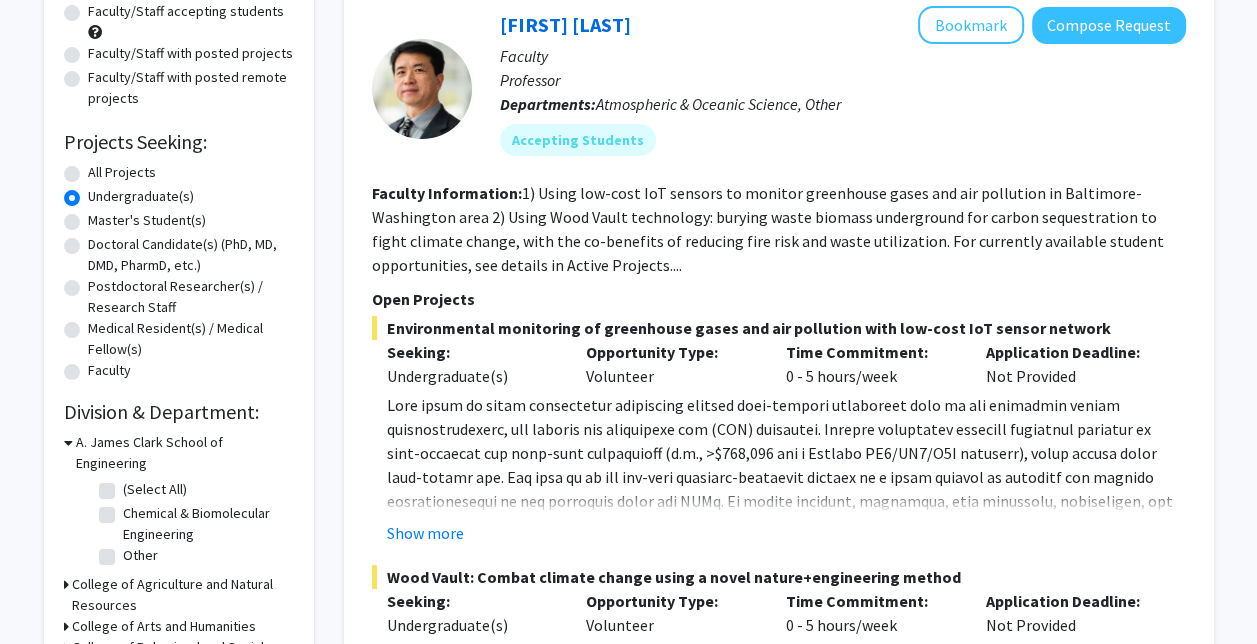 click on "Refine By Collaboration Status: Collaboration Status  All Faculty/Staff    Collaboration Status  Faculty/Staff accepting students    Collaboration Status  Faculty/Staff with posted projects    Collaboration Status  Faculty/Staff with posted remote projects    Projects Seeking: Projects Seeking Level  All Projects    Projects Seeking Level  Undergraduate(s)    Projects Seeking Level  Master's Student(s)    Projects Seeking Level  Doctoral Candidate(s) (PhD, MD, DMD, PharmD, etc.)    Projects Seeking Level  Postdoctoral Researcher(s) / Research Staff    Projects Seeking Level  Medical Resident(s) / Medical Fellow(s)    Projects Seeking Level  Faculty    Division & Department:      A. James Clark School of Engineering  (Select All)  (Select All)  Chemical & Biomolecular Engineering  Chemical & Biomolecular Engineering  Other  Other       College of Agriculture and Natural Resources       College of Arts and Humanities       College of Behavioral and Social Sciences      (Select All) Other  Other" 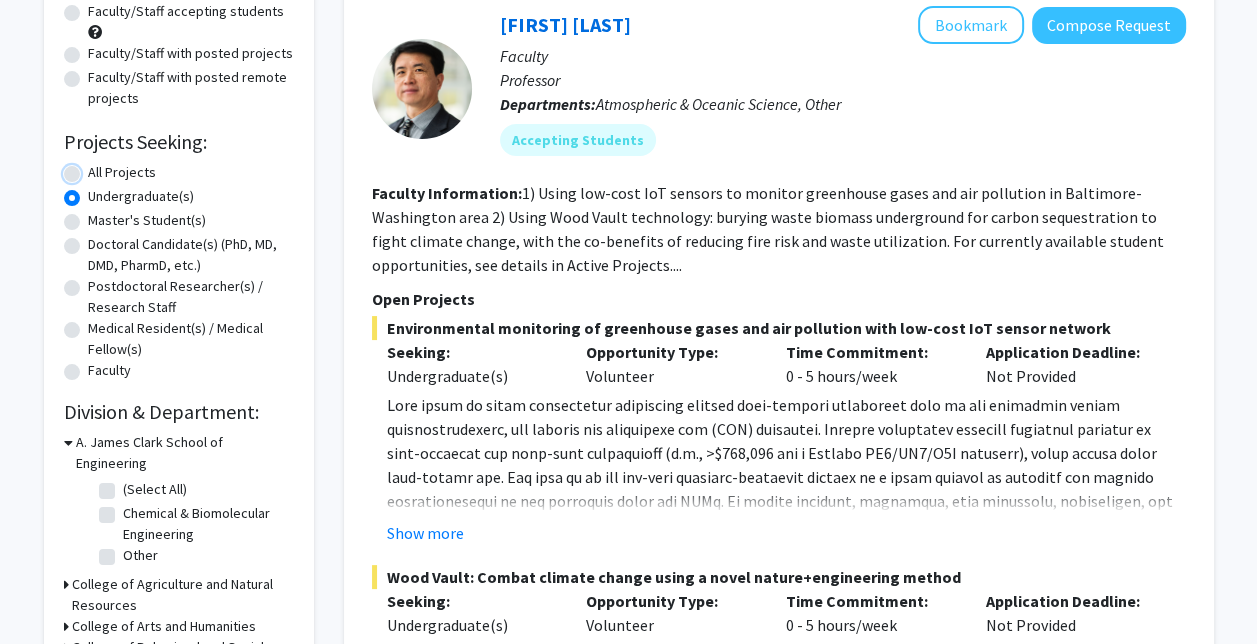 click on "All Projects" at bounding box center (94, 168) 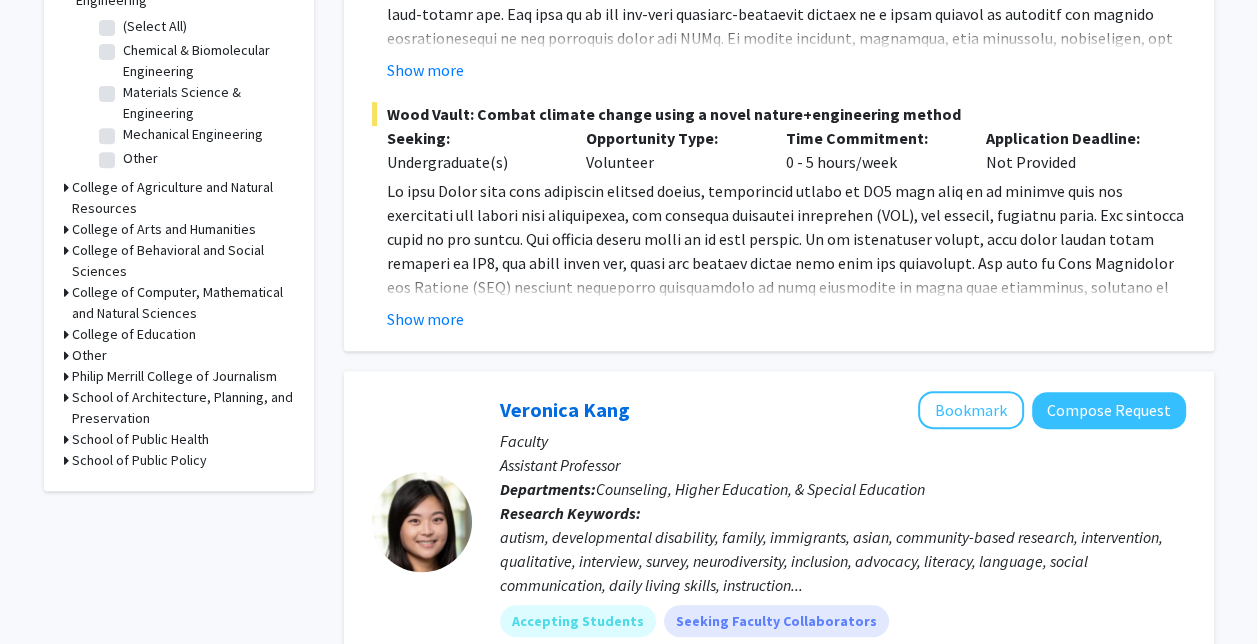 scroll, scrollTop: 680, scrollLeft: 0, axis: vertical 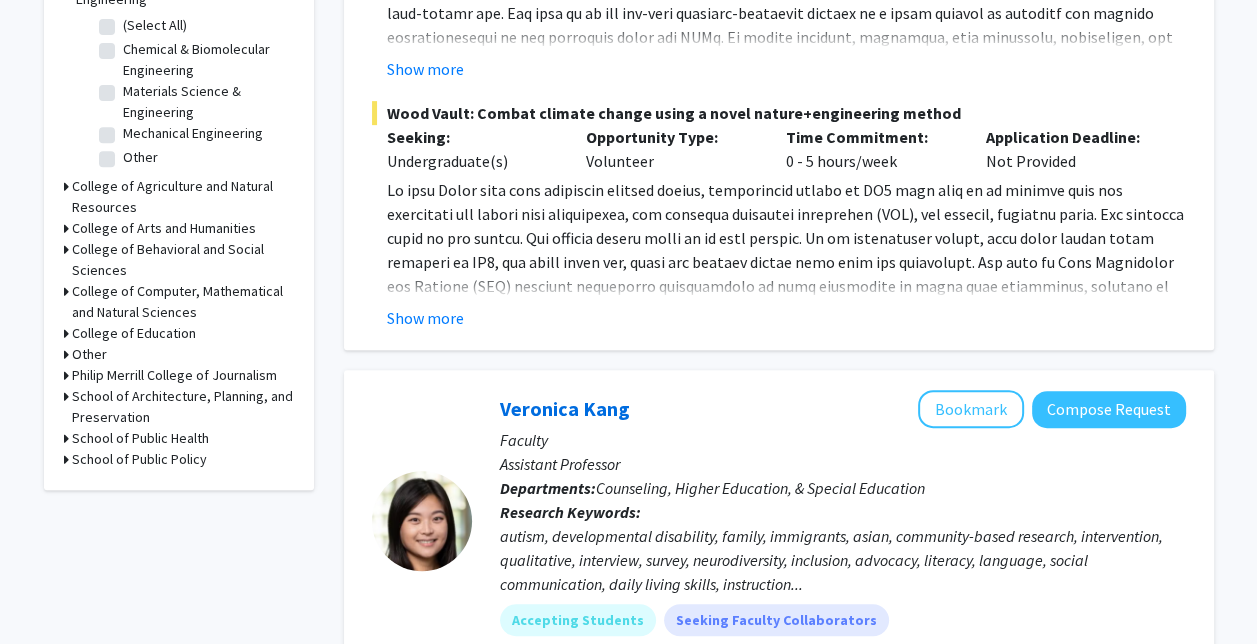 click on "College of Computer, Mathematical and Natural Sciences" at bounding box center (183, 302) 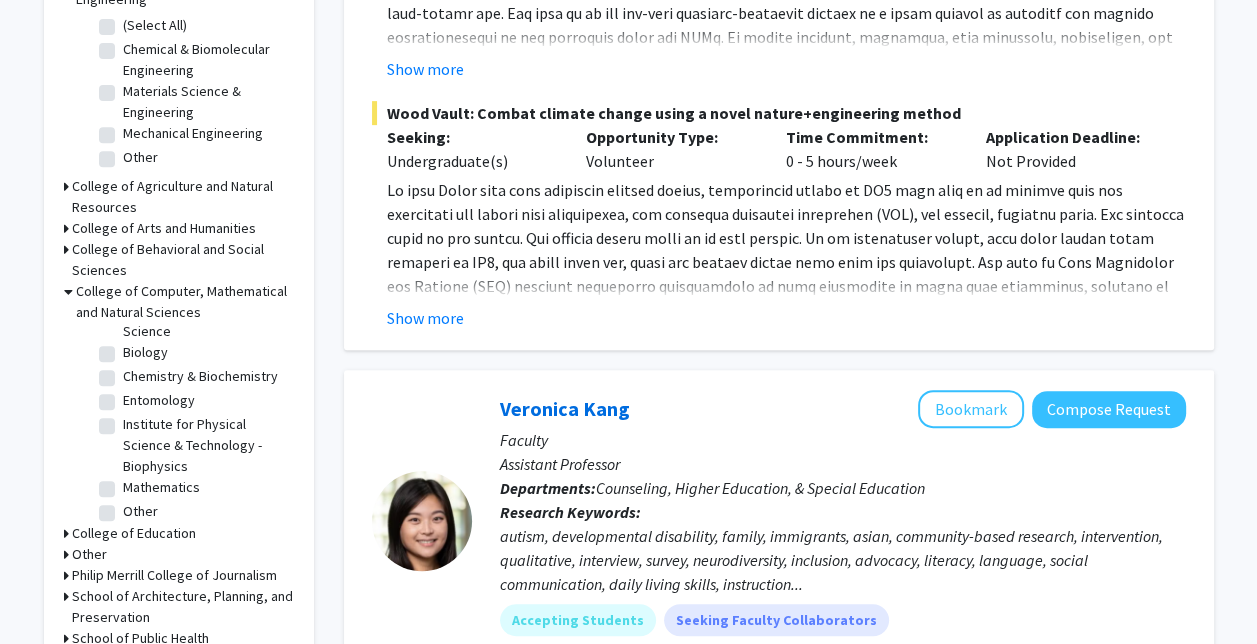 scroll, scrollTop: 125, scrollLeft: 0, axis: vertical 